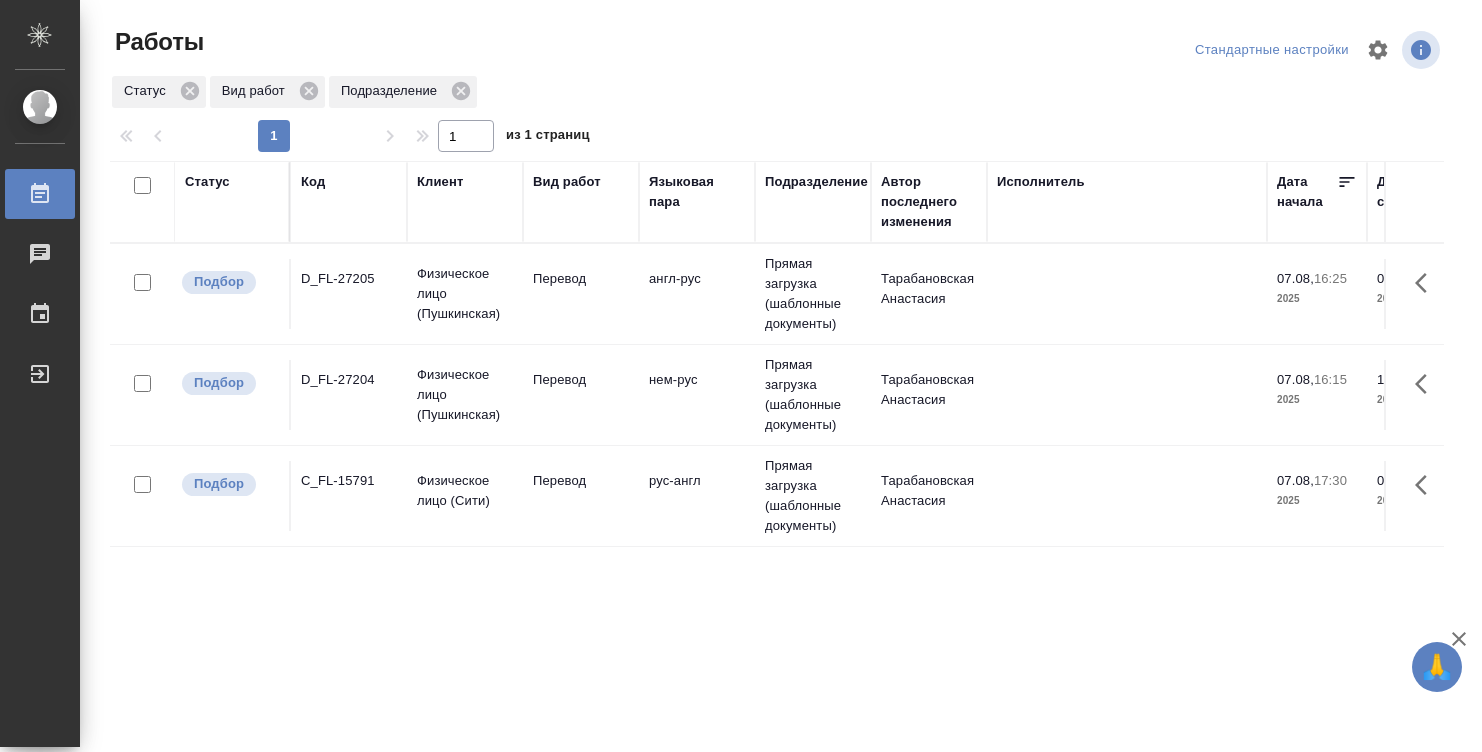 scroll, scrollTop: 0, scrollLeft: 0, axis: both 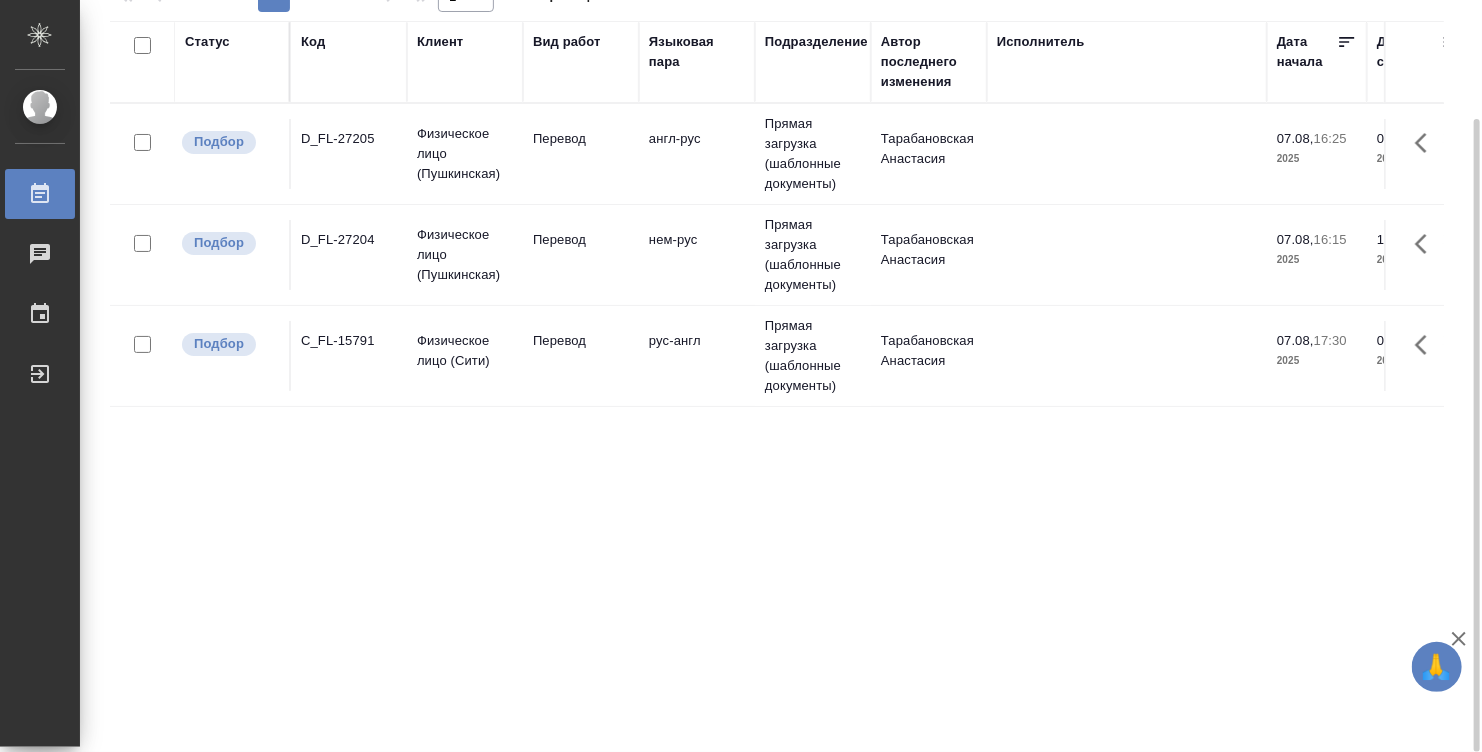 drag, startPoint x: 639, startPoint y: 741, endPoint x: 794, endPoint y: 714, distance: 157.33405 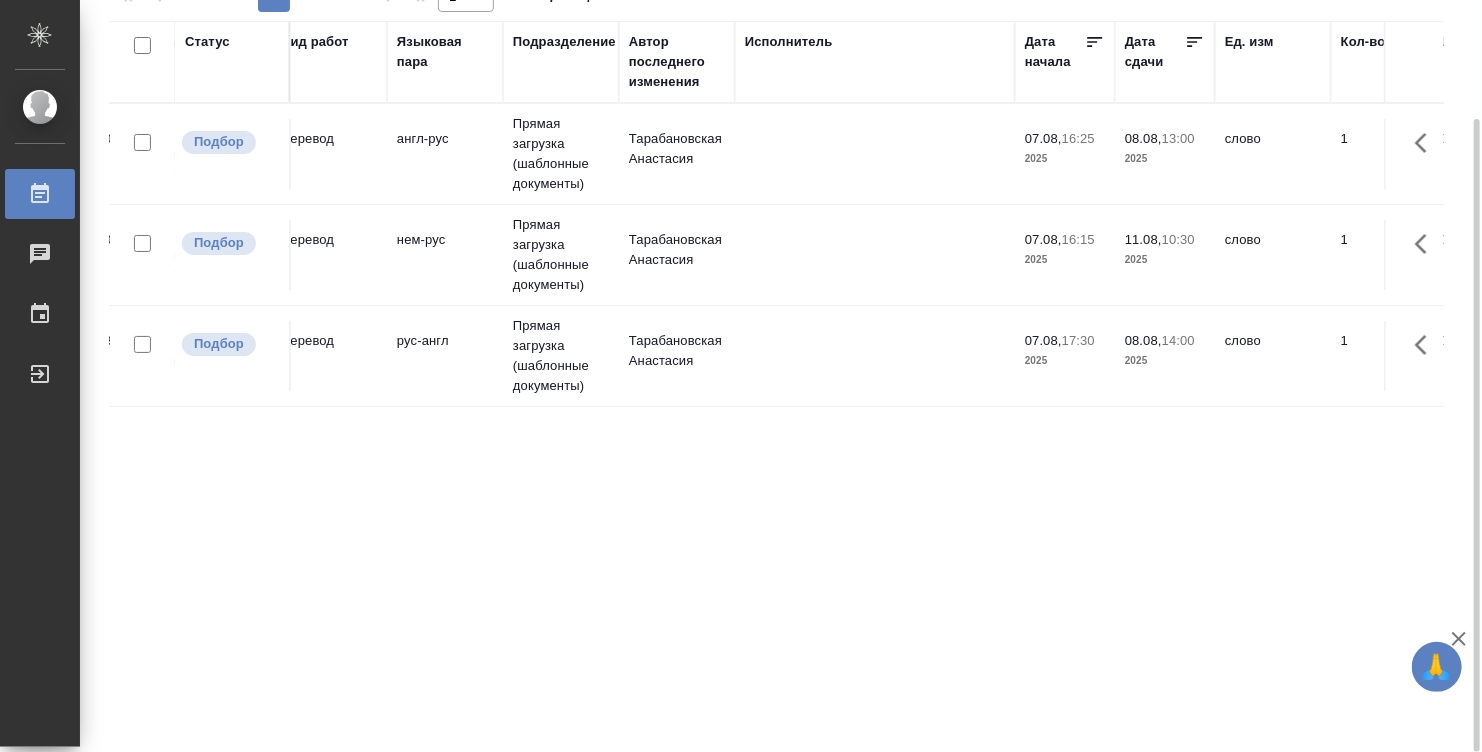 scroll, scrollTop: 0, scrollLeft: 256, axis: horizontal 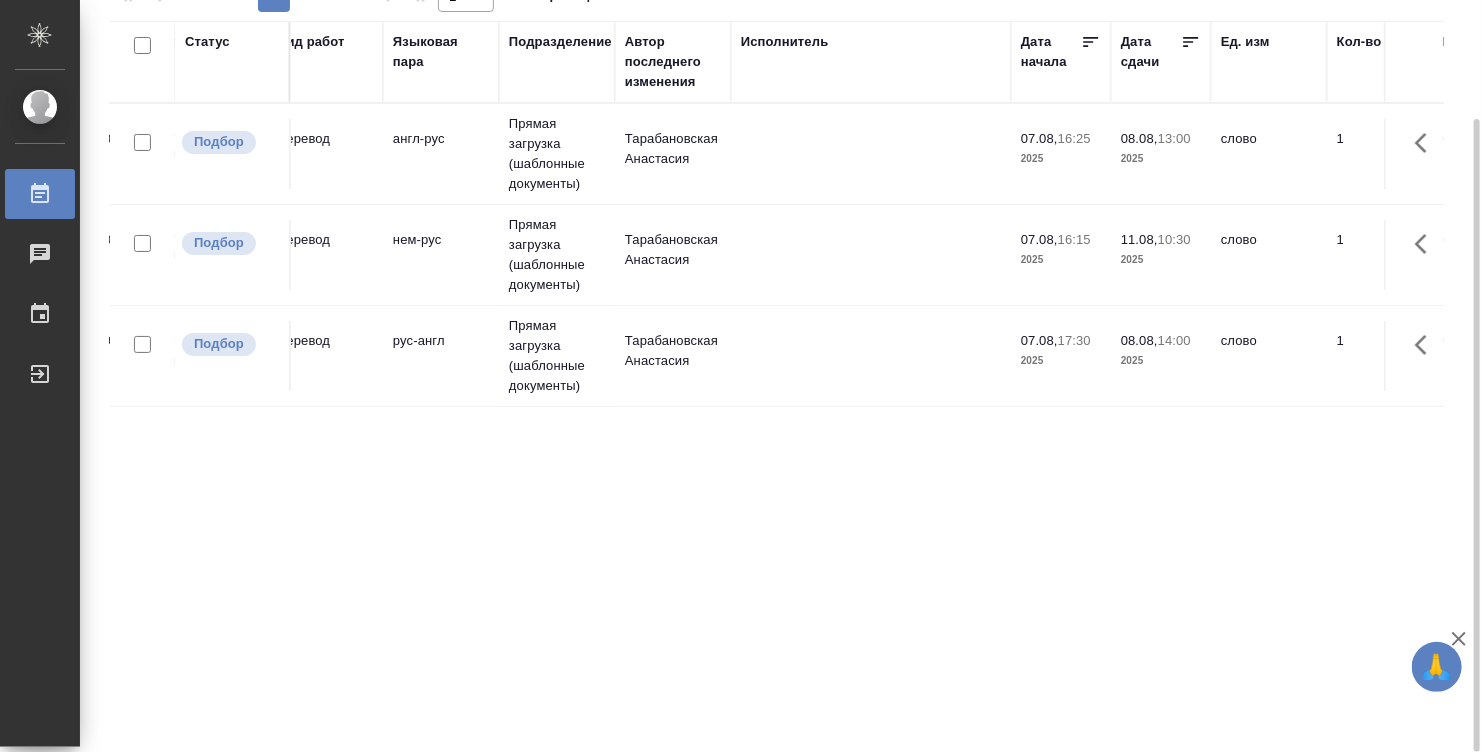 click on "Тарабановская Анастасия" at bounding box center (673, 154) 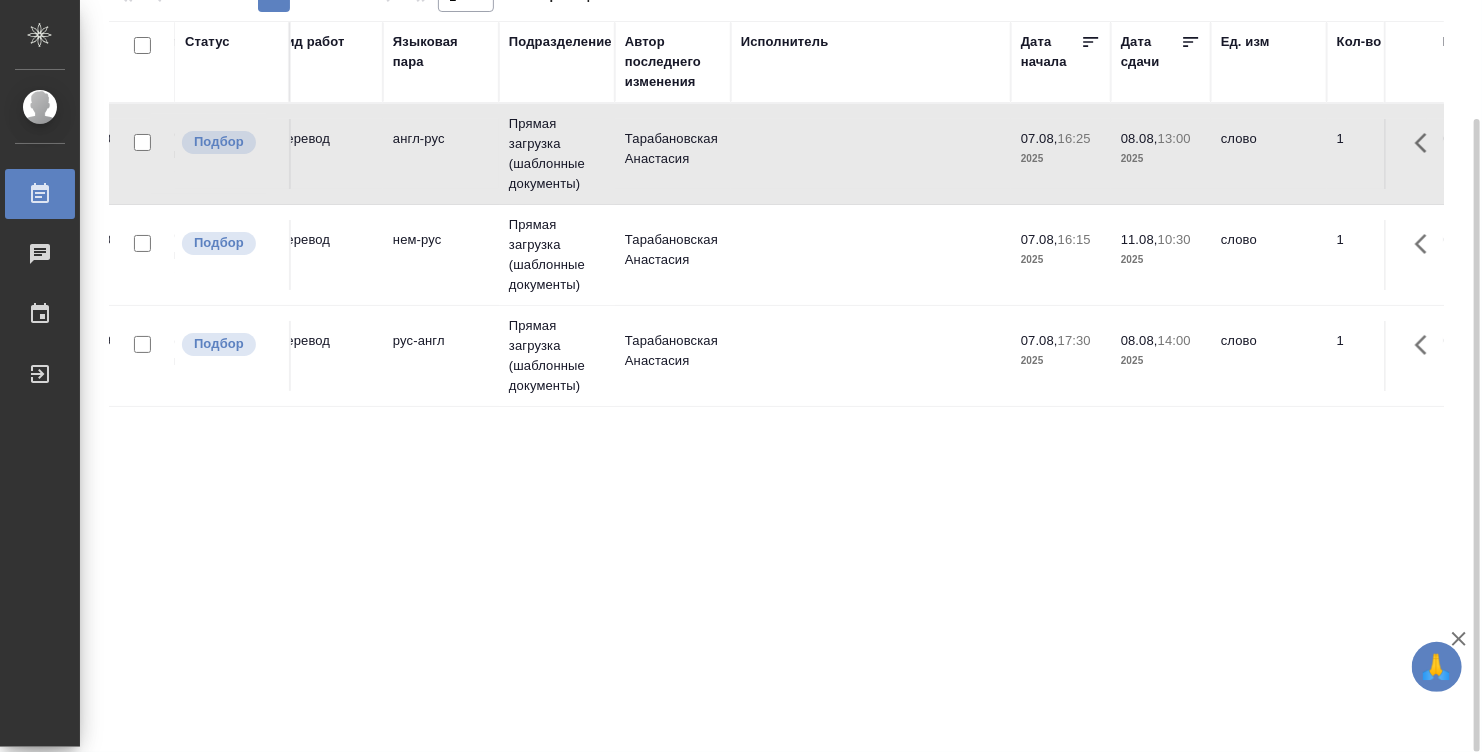 click on "Тарабановская Анастасия" at bounding box center [673, 154] 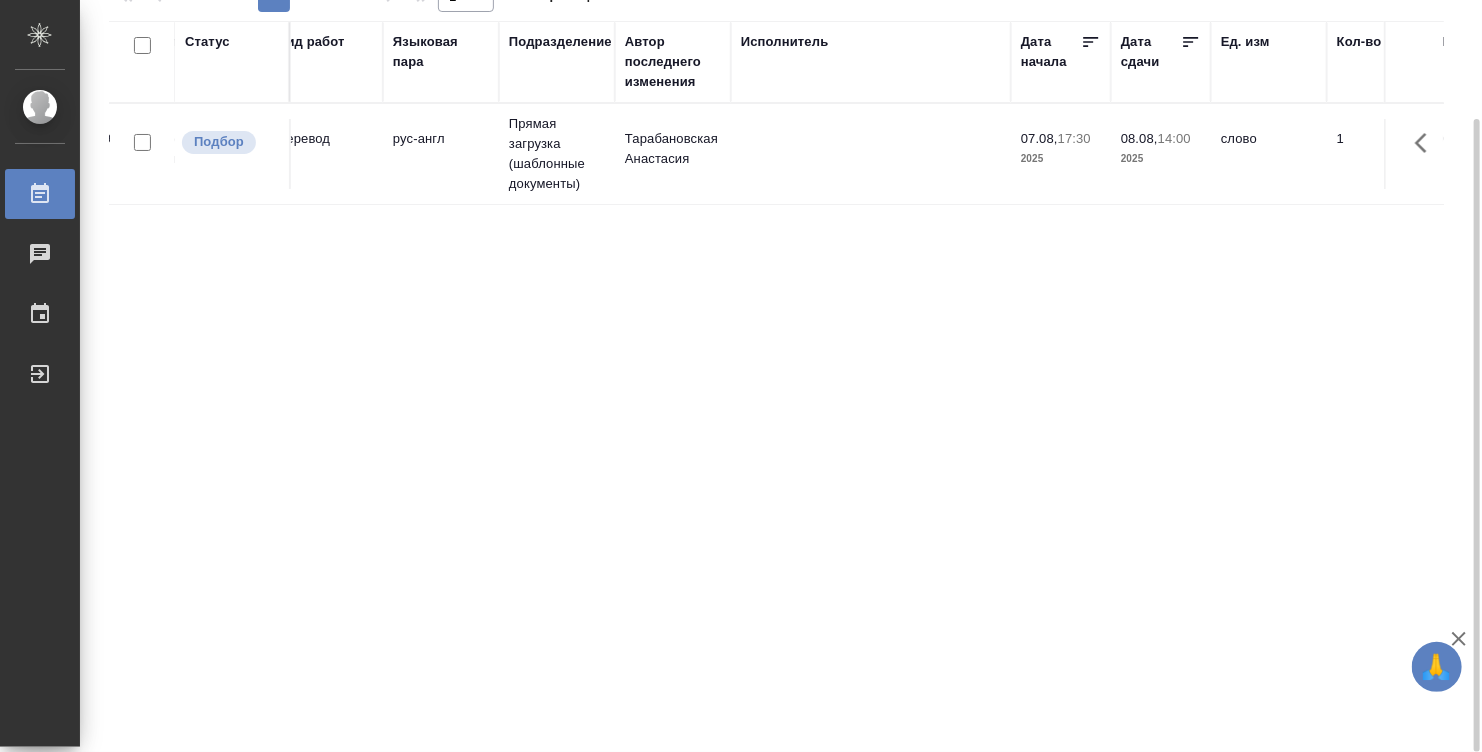 click on "Тарабановская Анастасия" at bounding box center (673, 154) 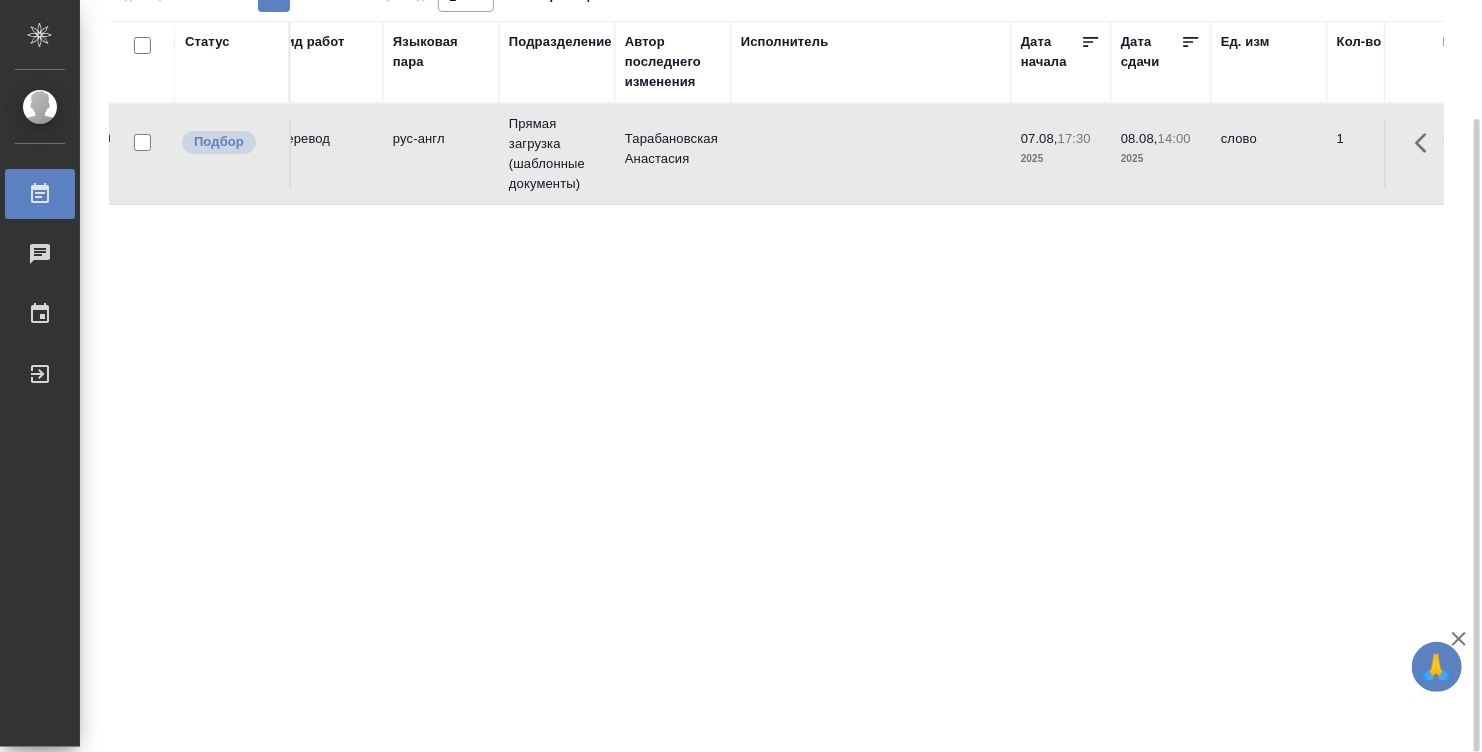 click on "Тарабановская Анастасия" at bounding box center (673, 154) 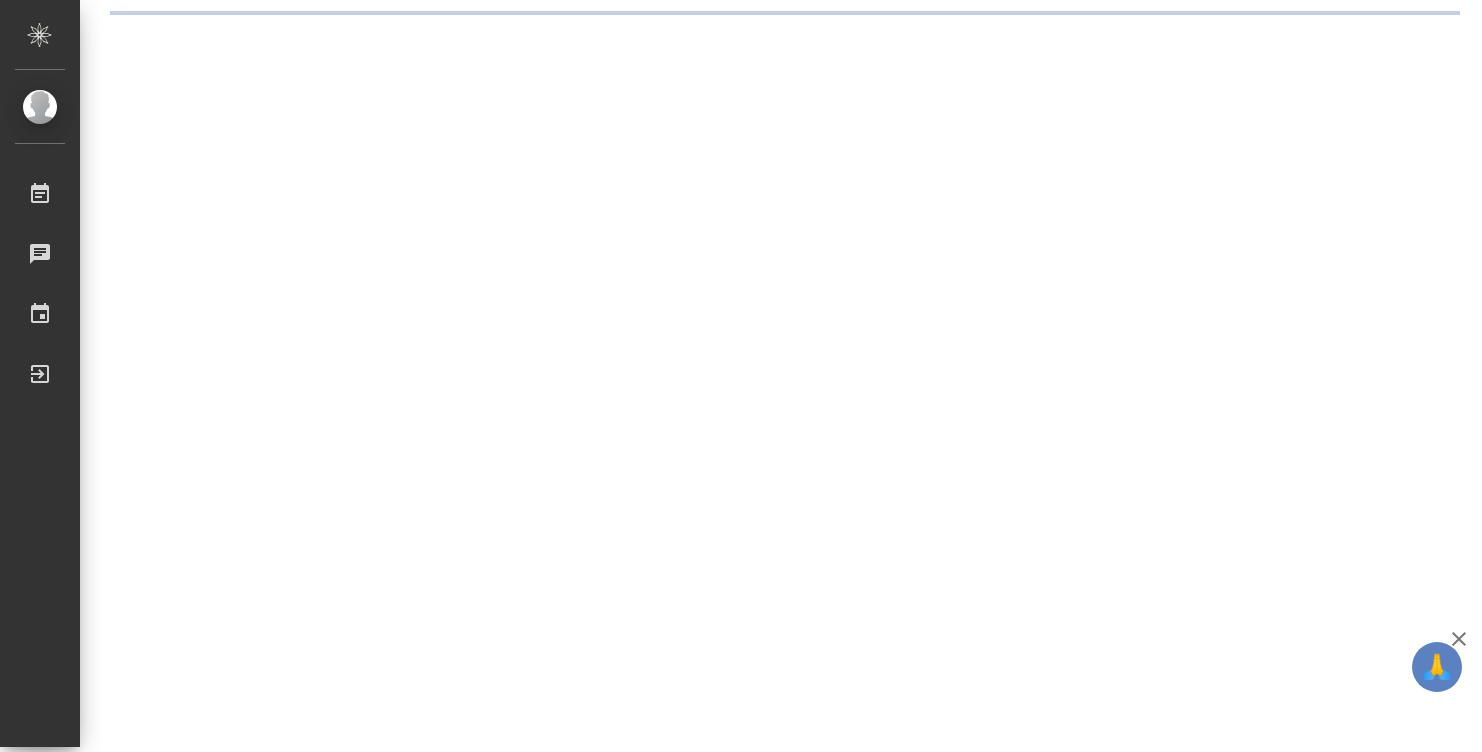 scroll, scrollTop: 0, scrollLeft: 0, axis: both 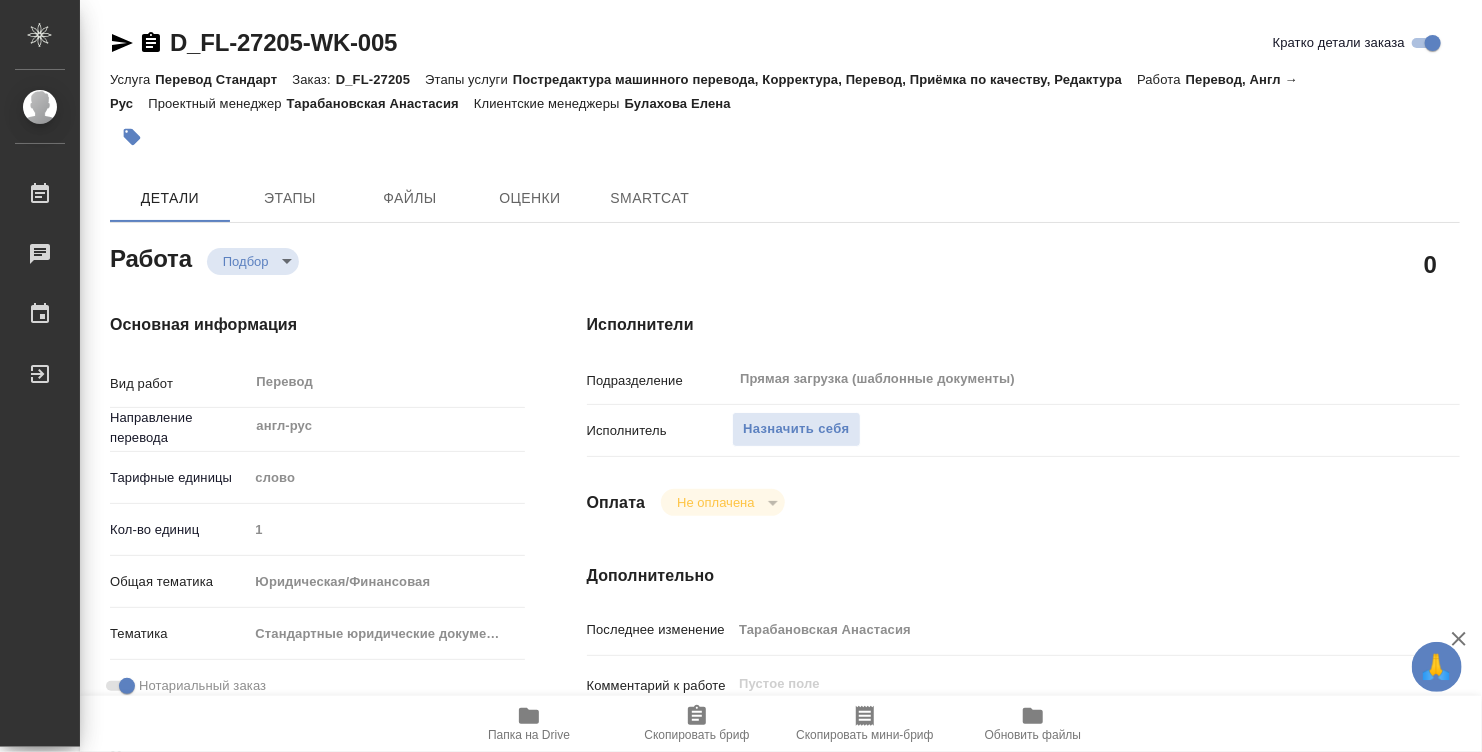 type on "x" 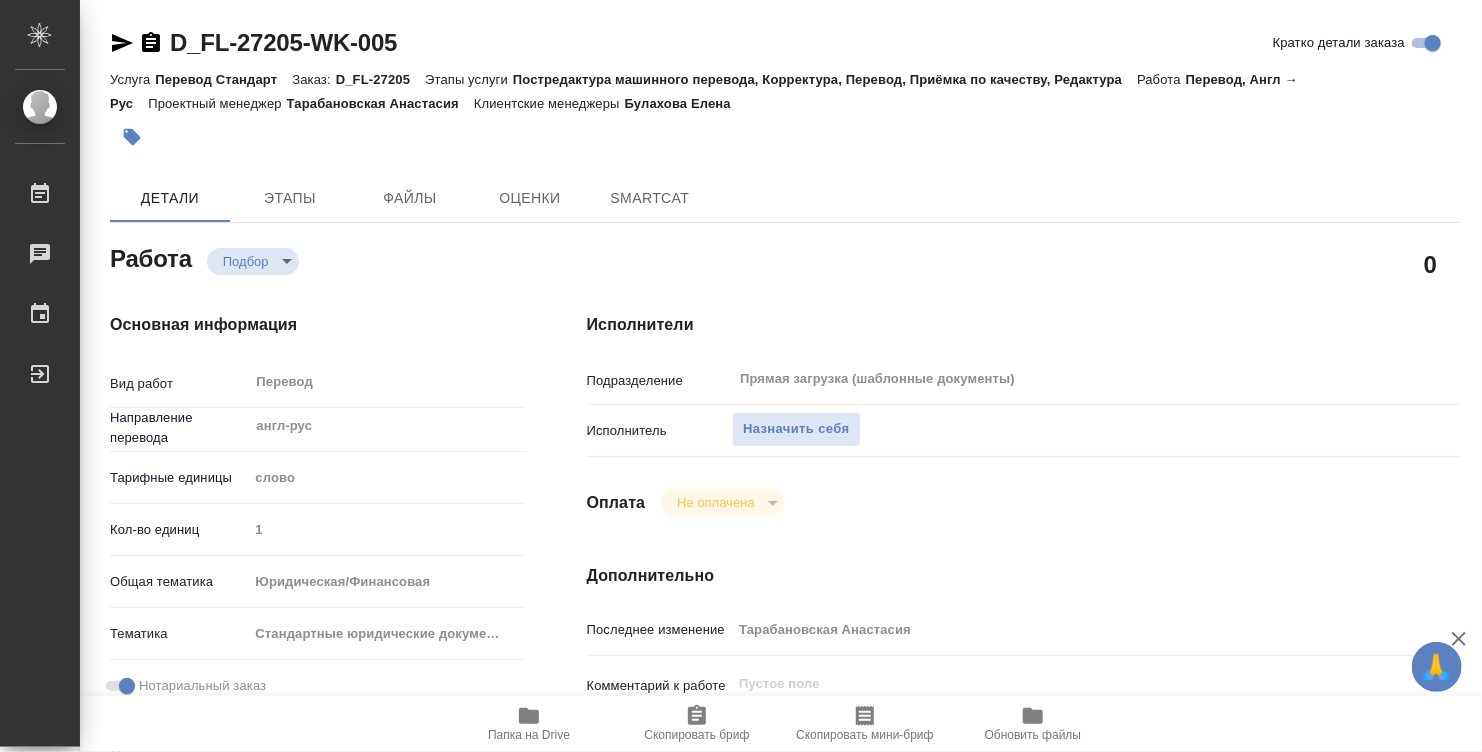 type on "x" 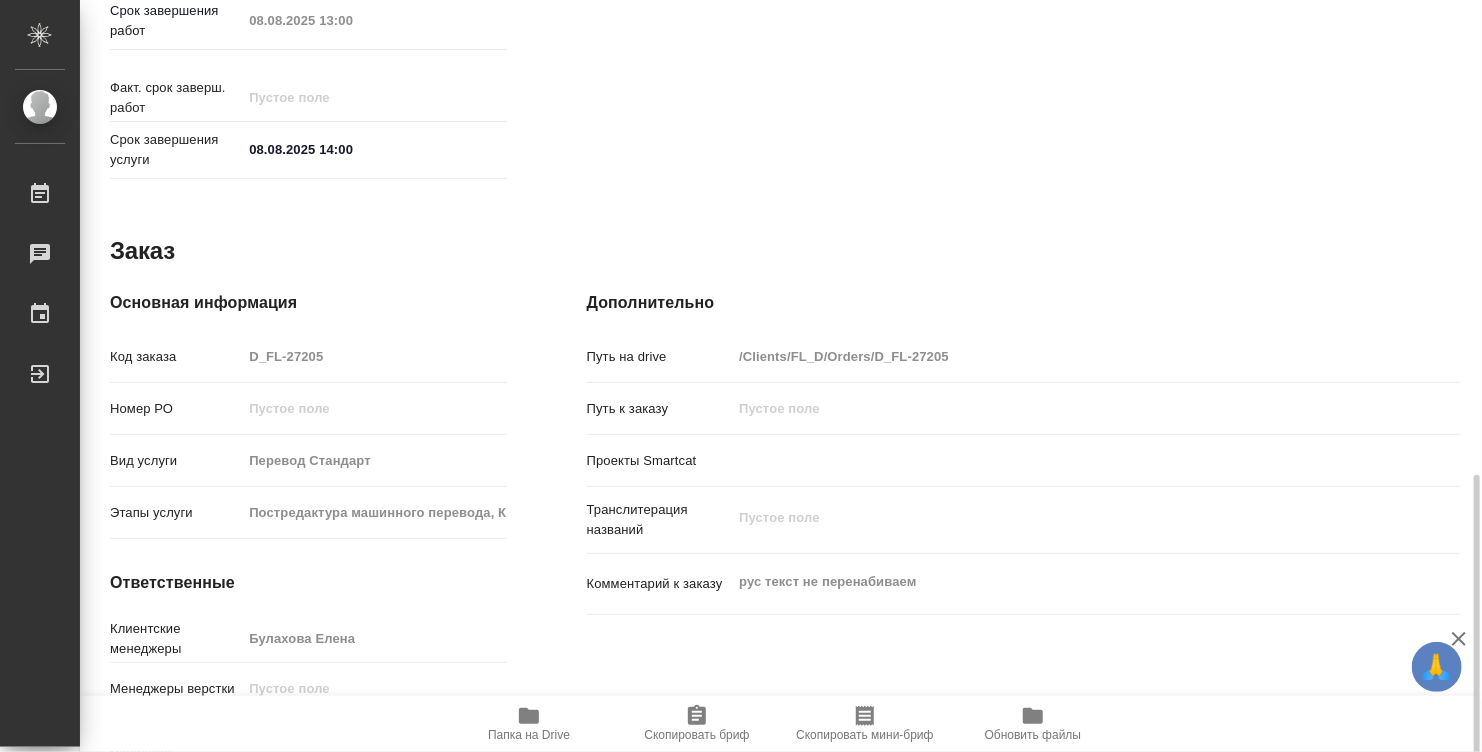 scroll, scrollTop: 954, scrollLeft: 0, axis: vertical 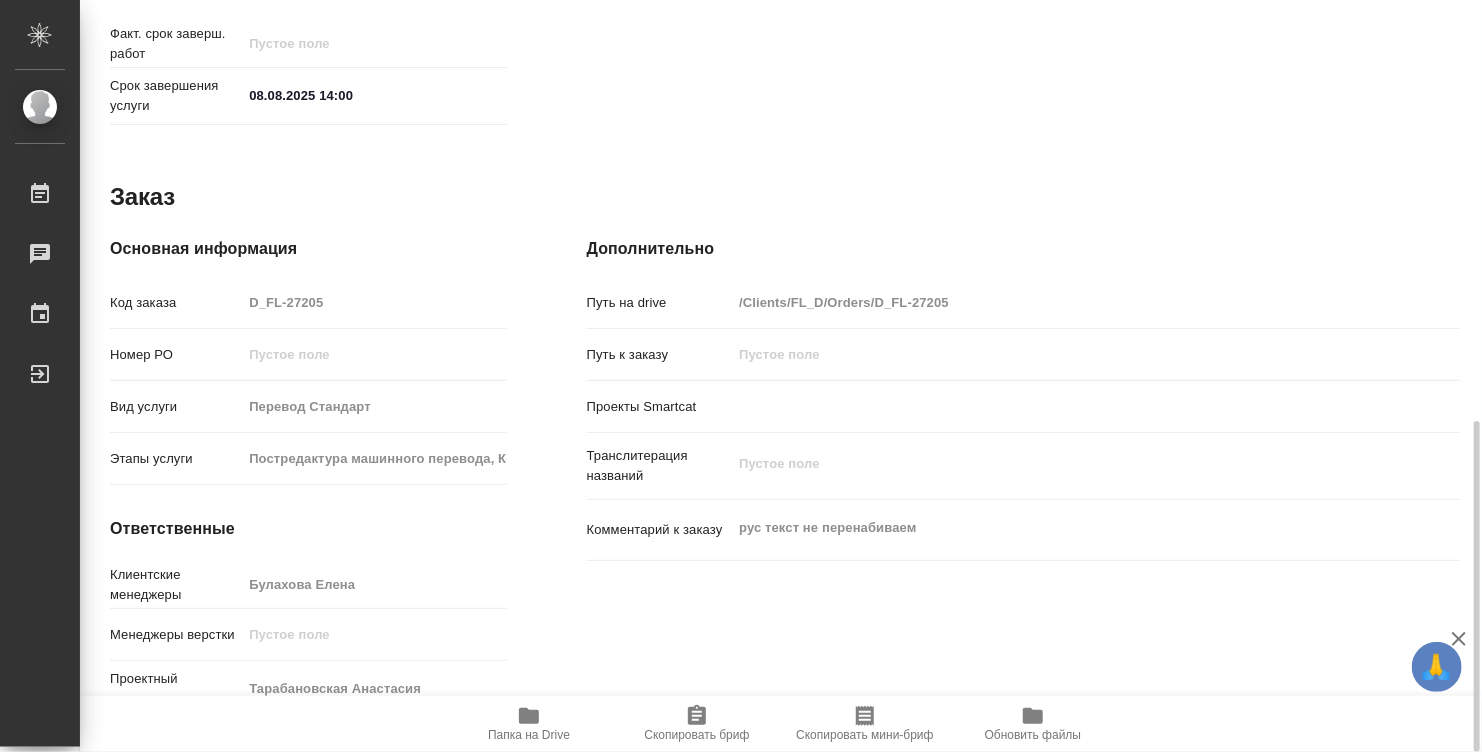 type on "x" 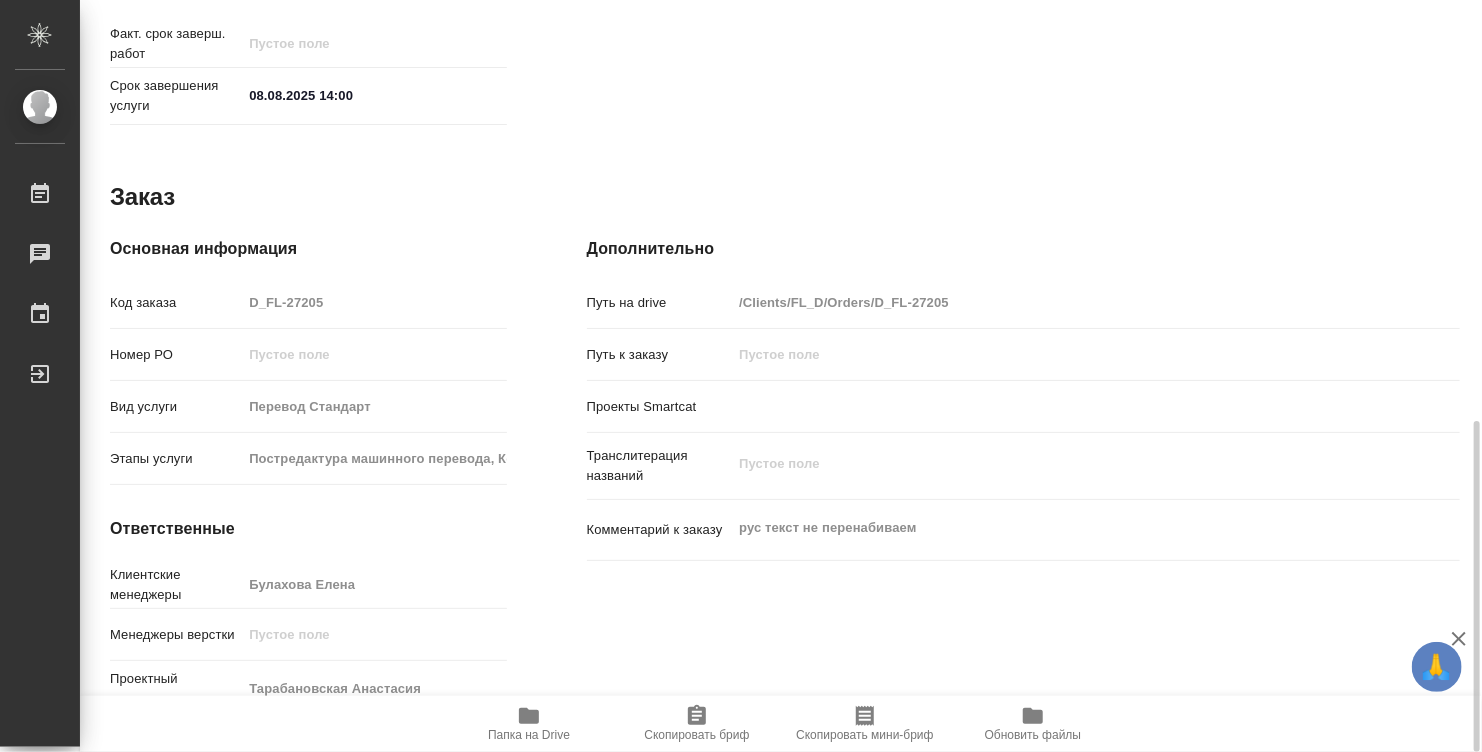 type on "x" 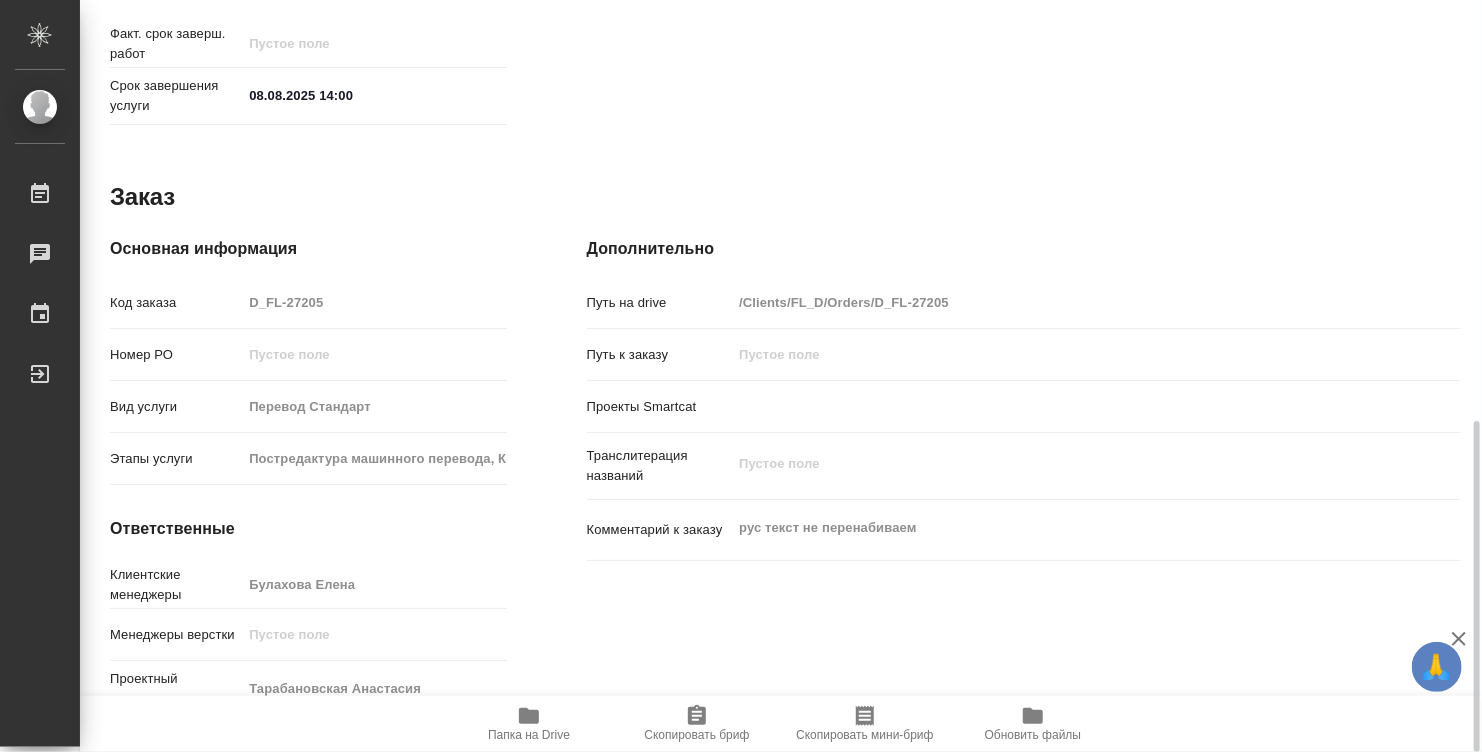 type on "x" 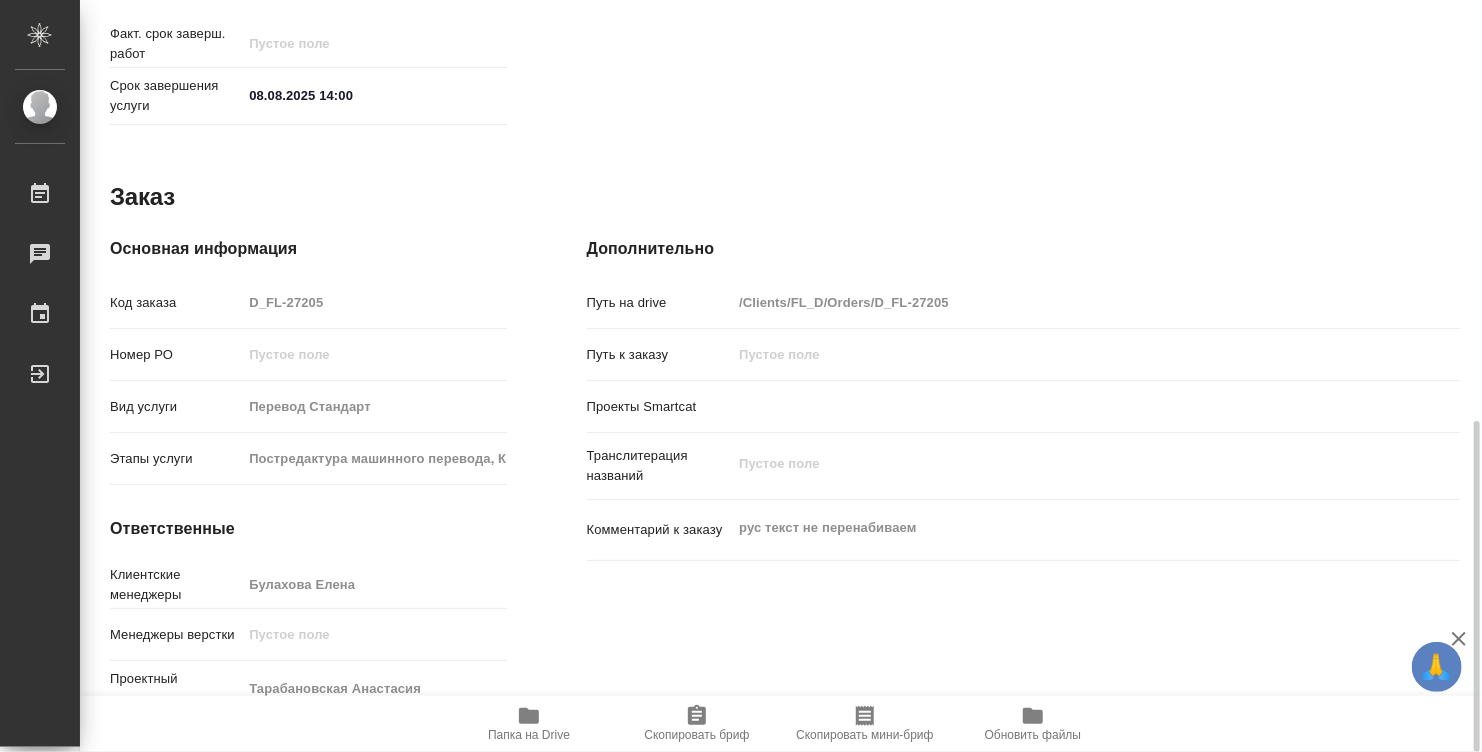 type on "x" 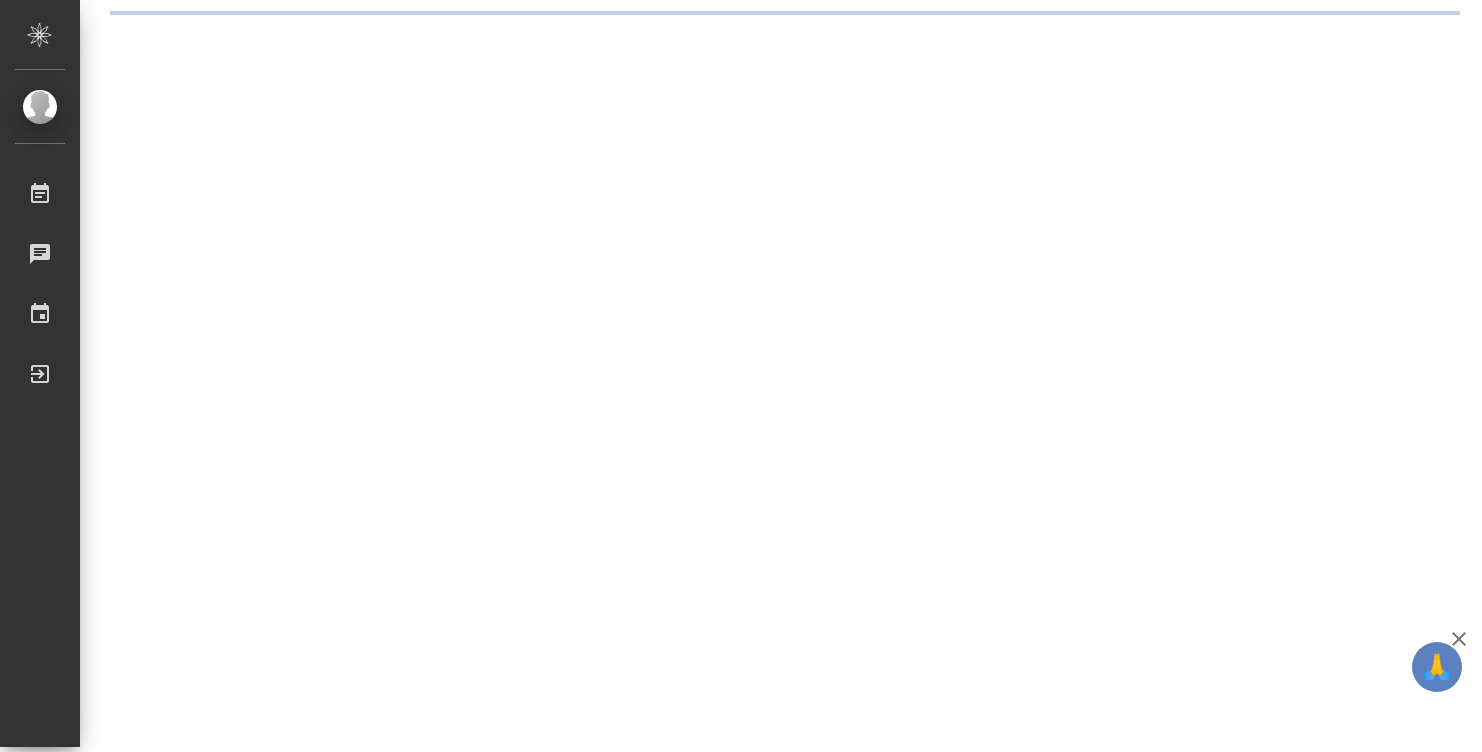 scroll, scrollTop: 0, scrollLeft: 0, axis: both 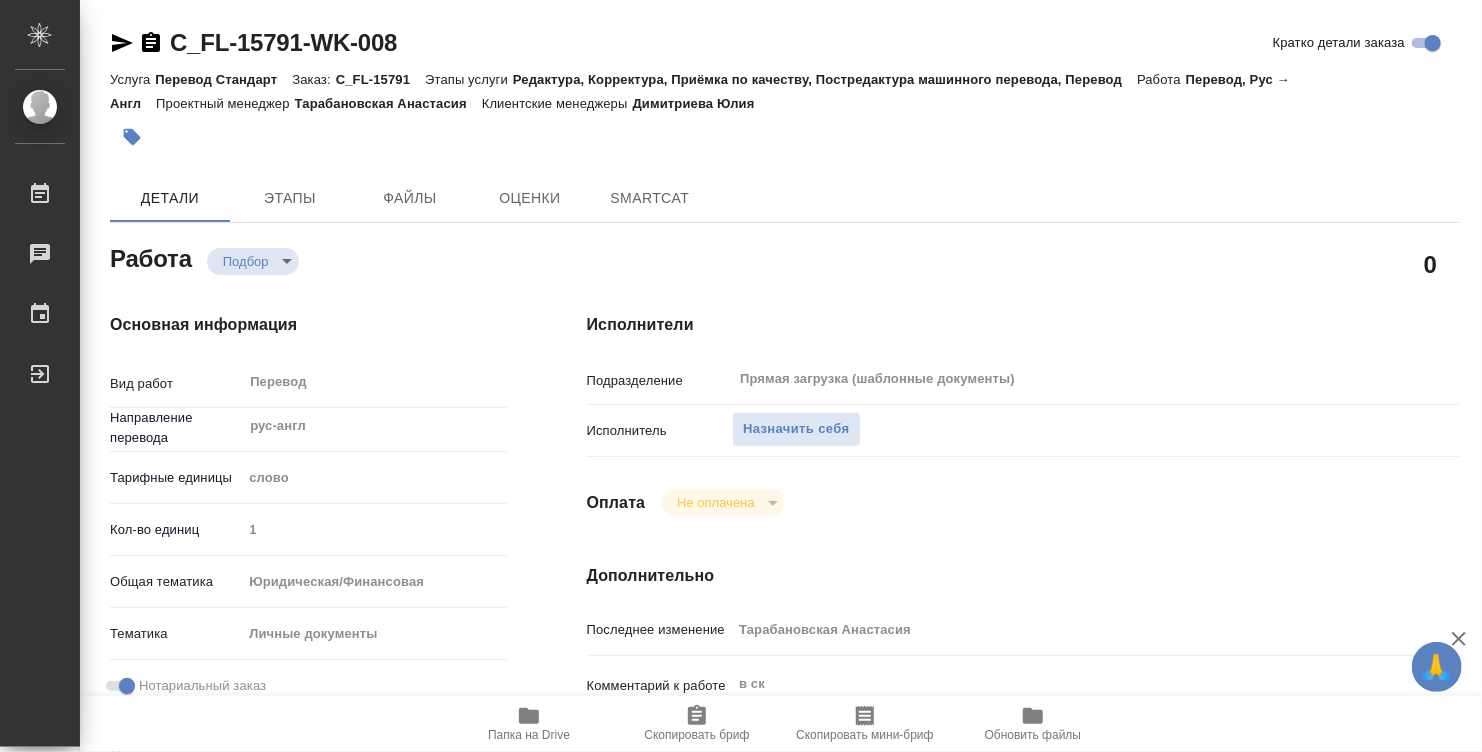 type on "x" 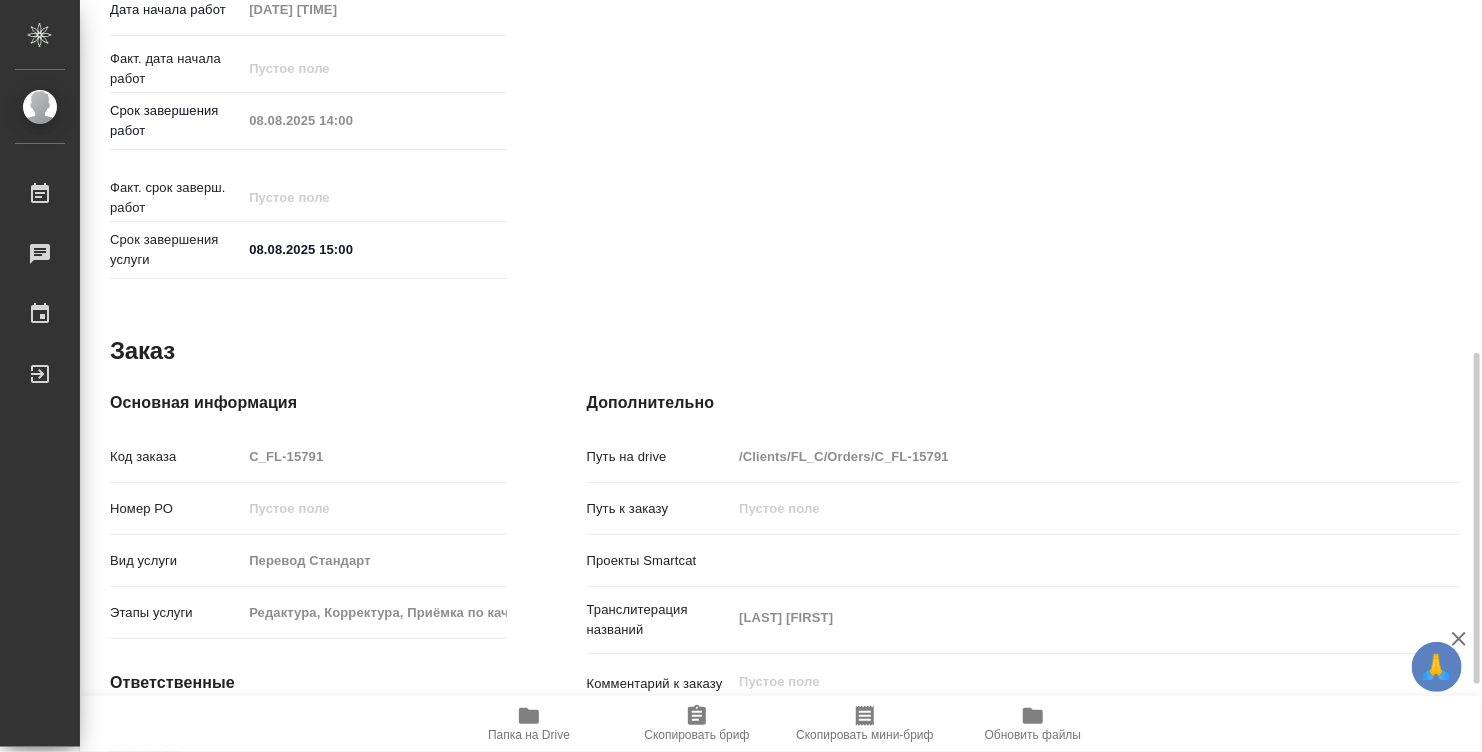 type on "x" 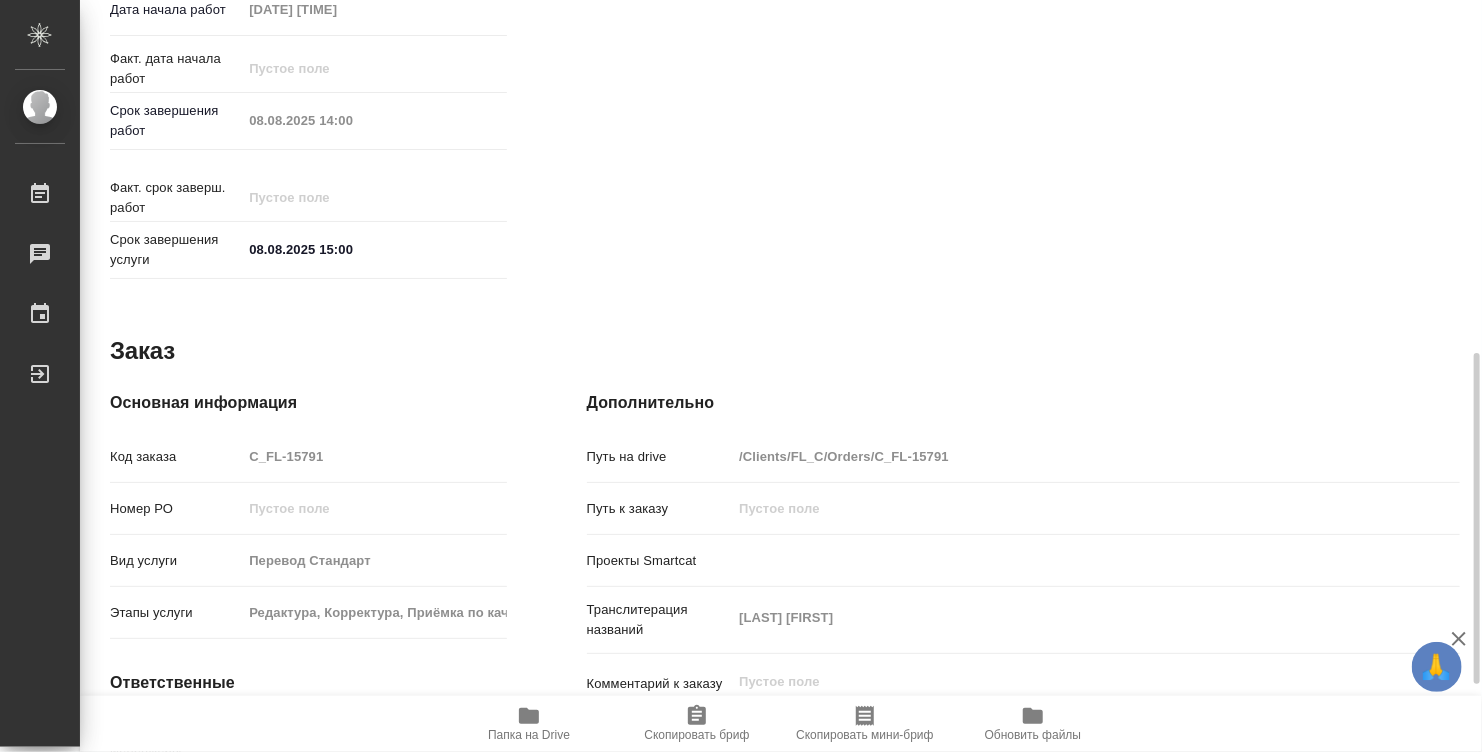 type on "x" 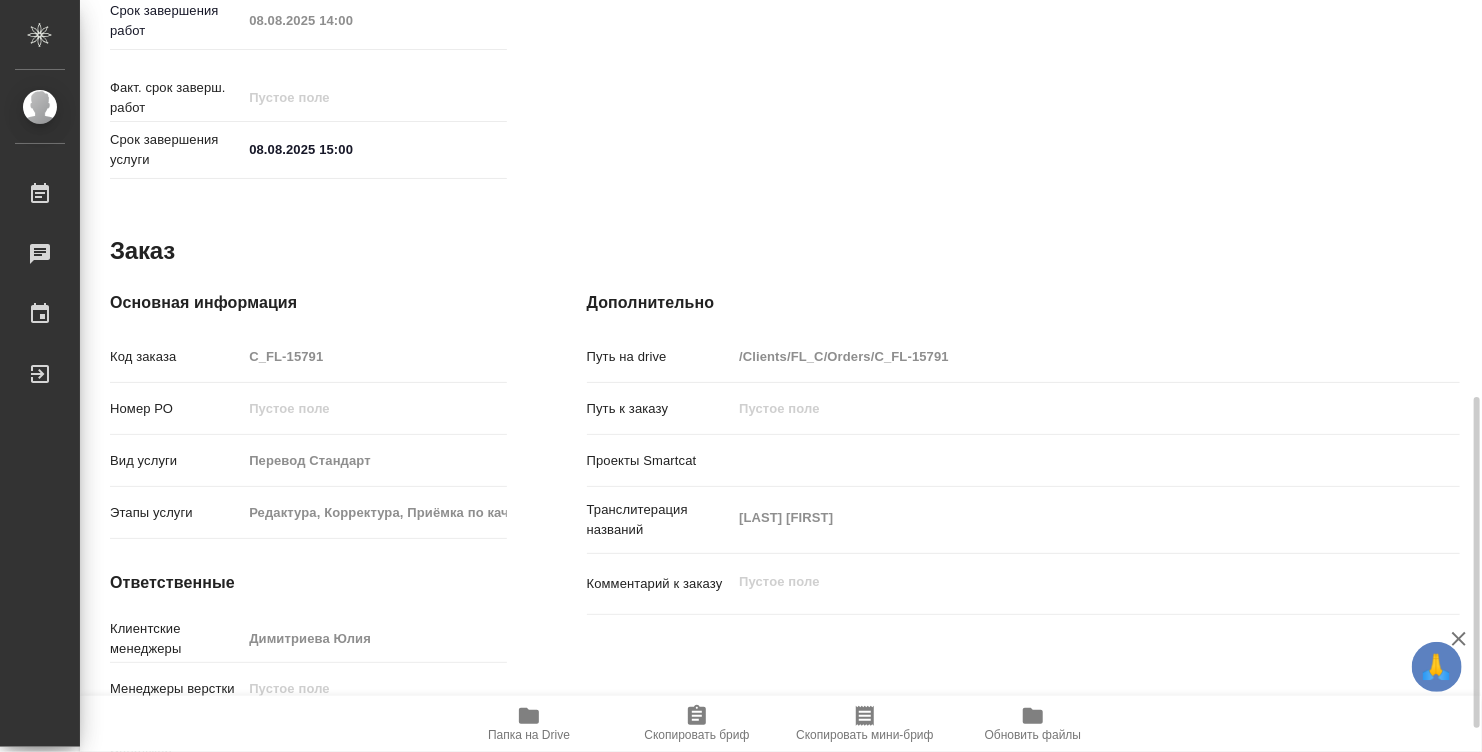 scroll, scrollTop: 954, scrollLeft: 0, axis: vertical 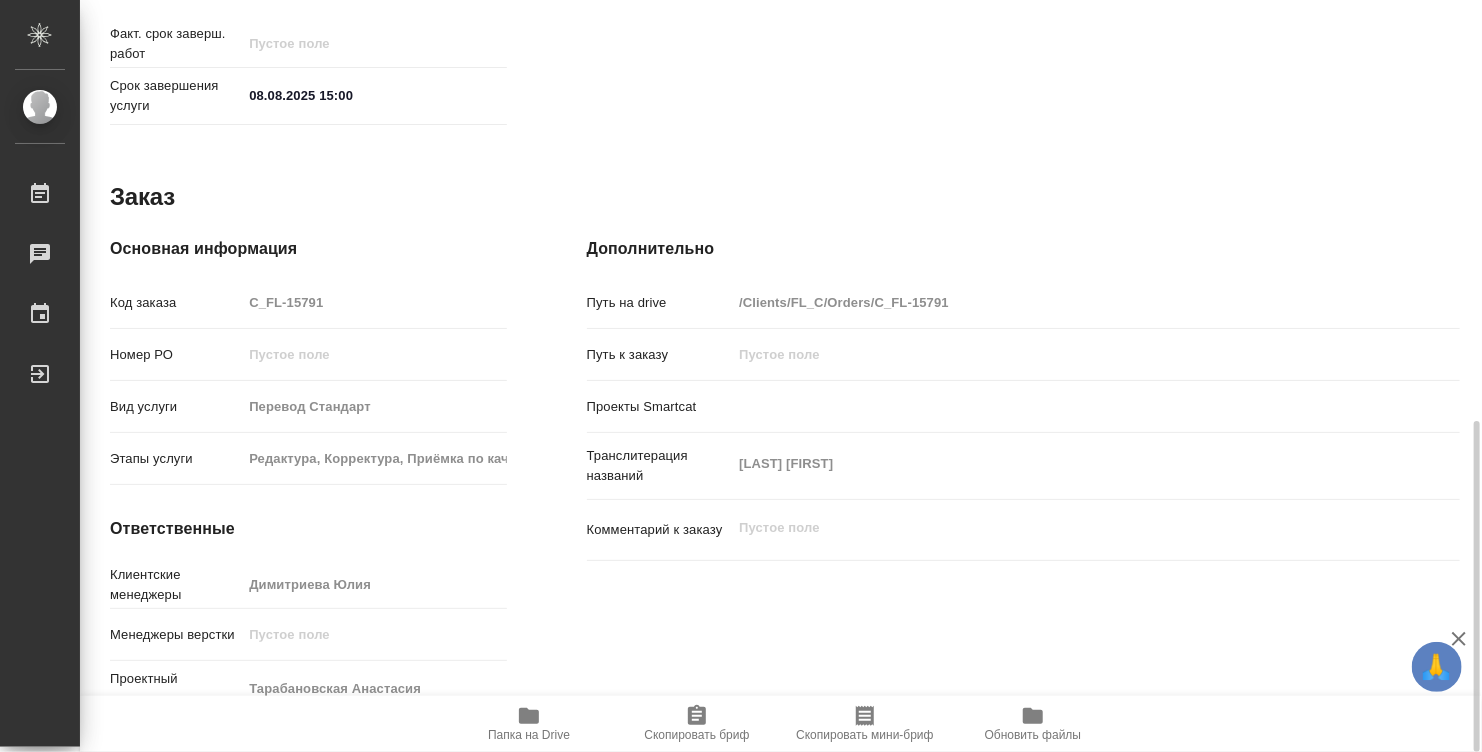 type on "x" 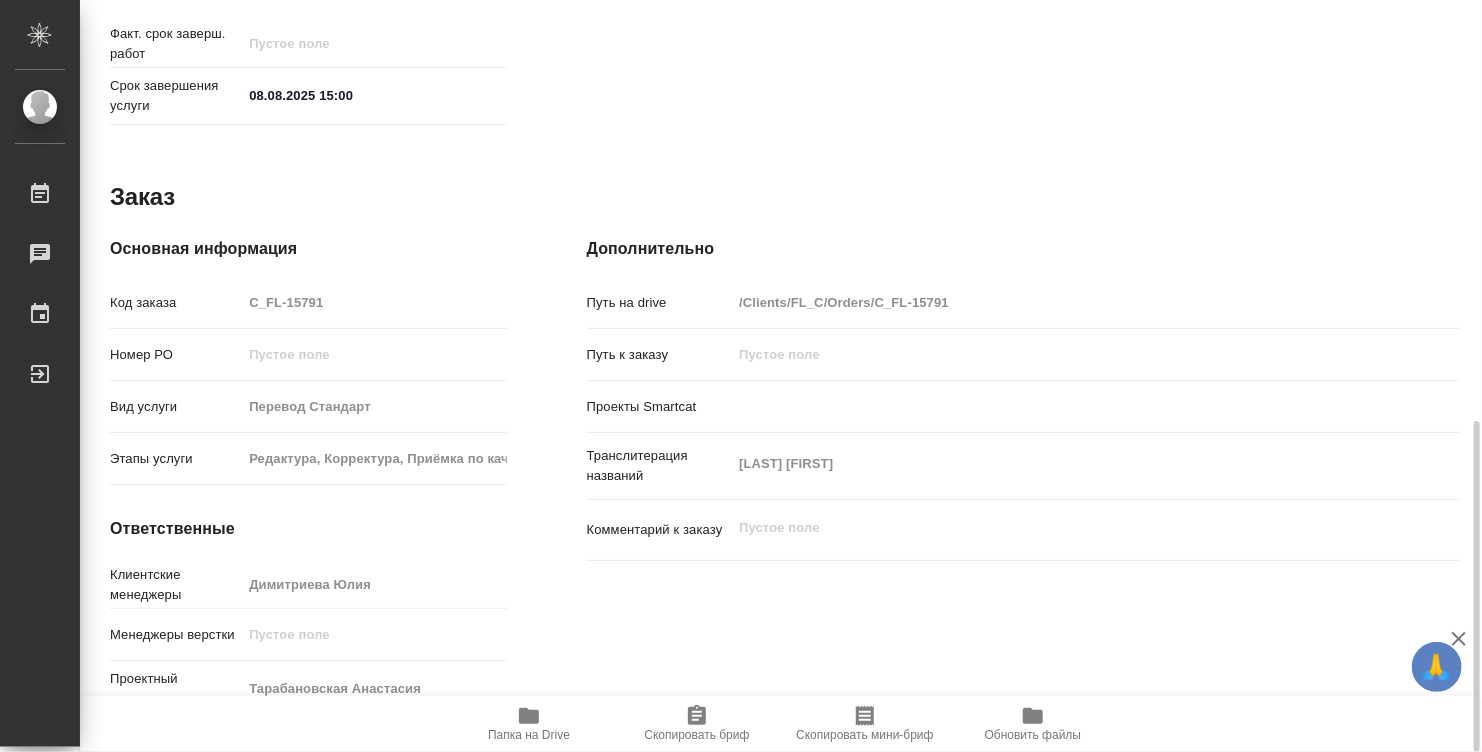 type on "x" 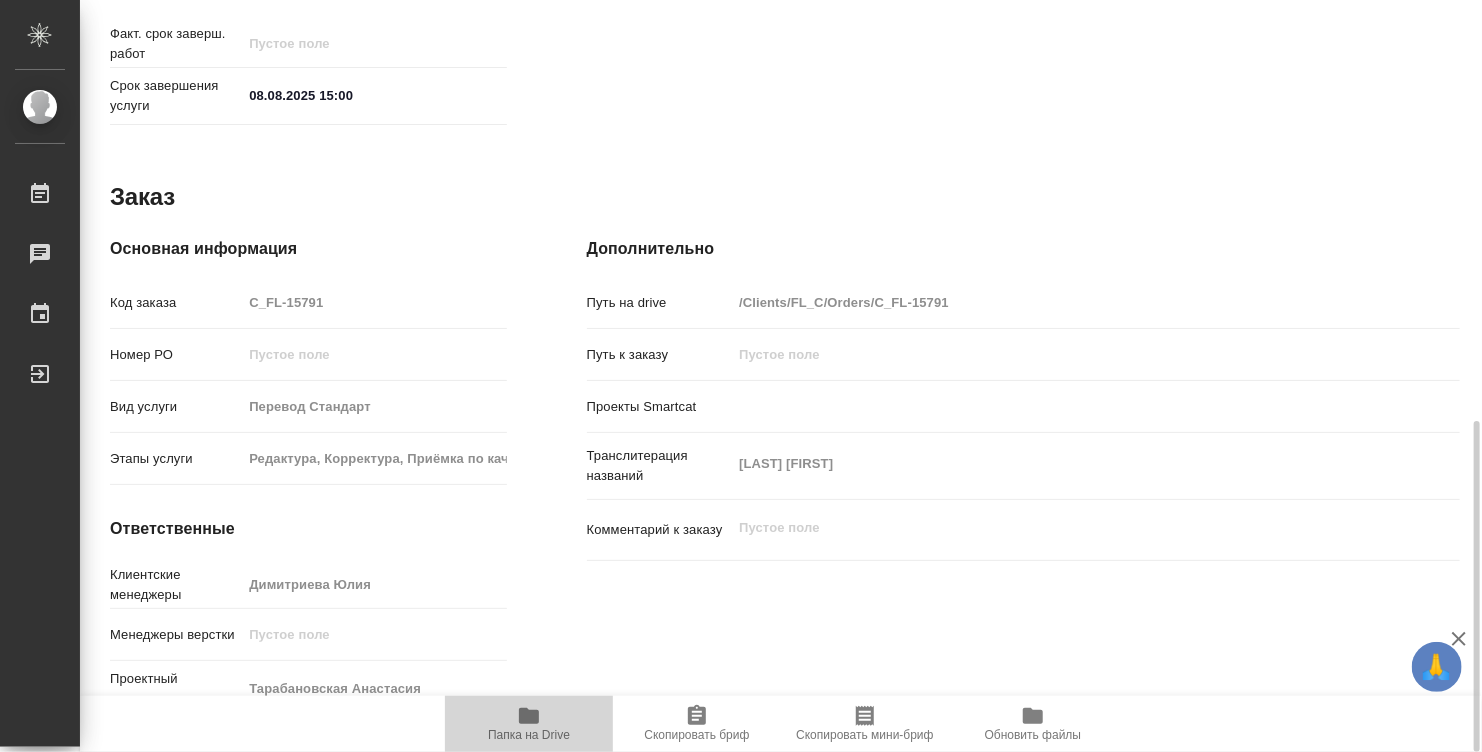 click 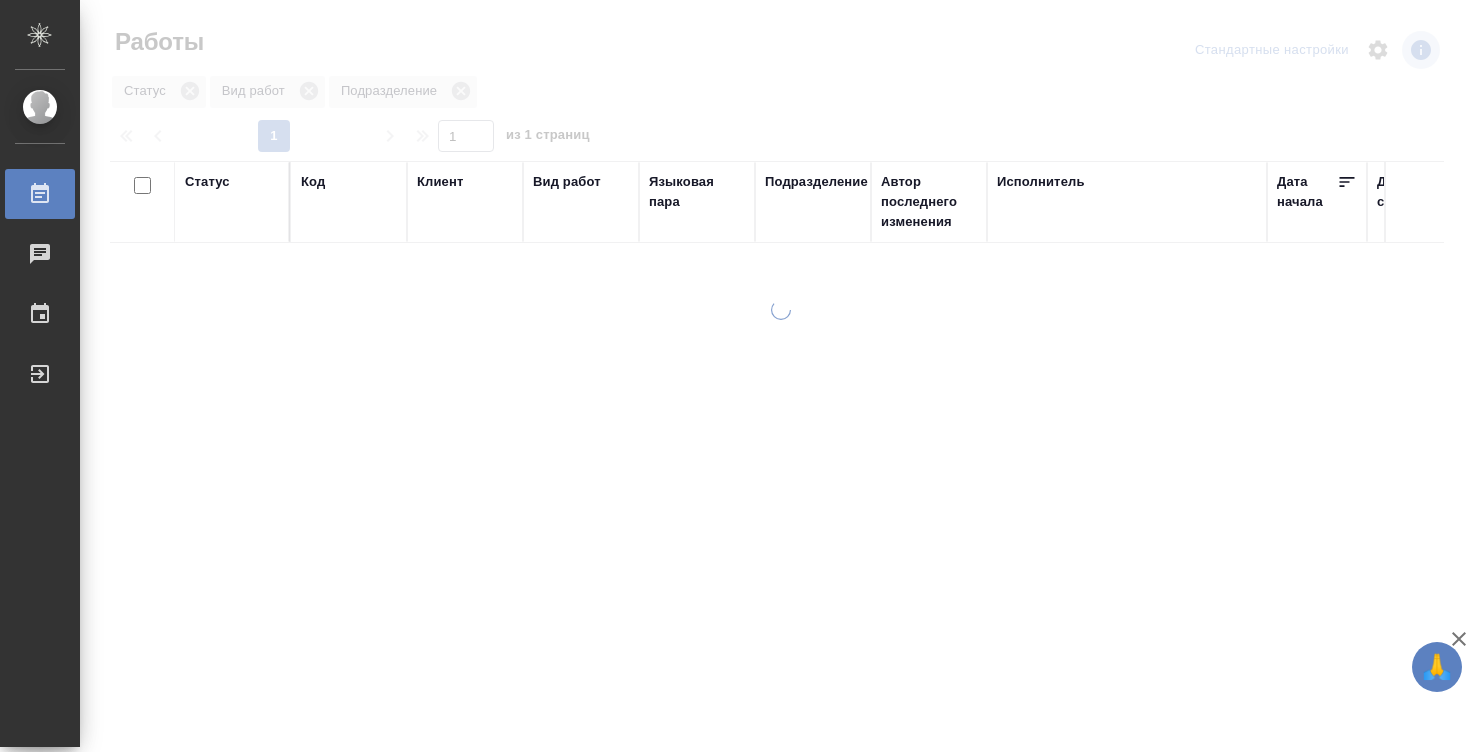 scroll, scrollTop: 0, scrollLeft: 0, axis: both 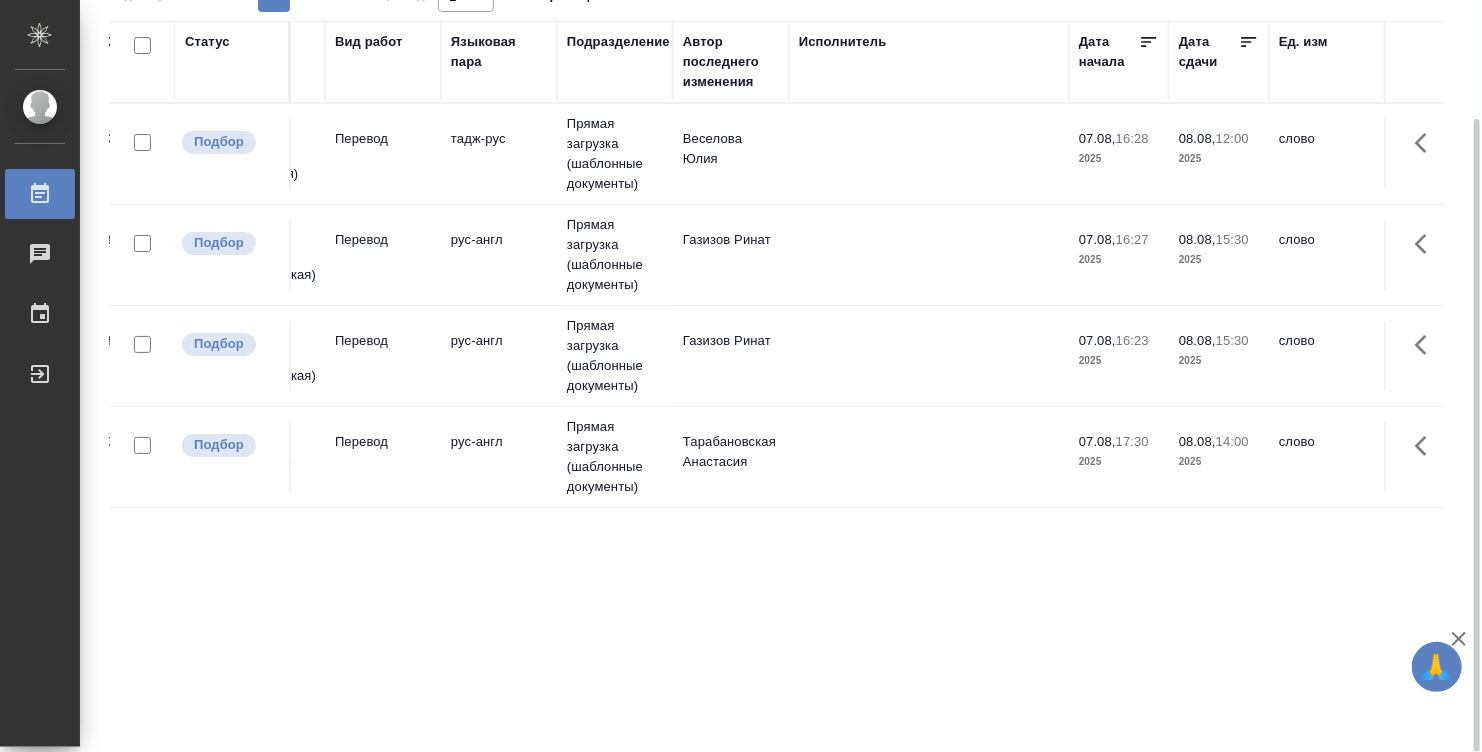click at bounding box center [929, 154] 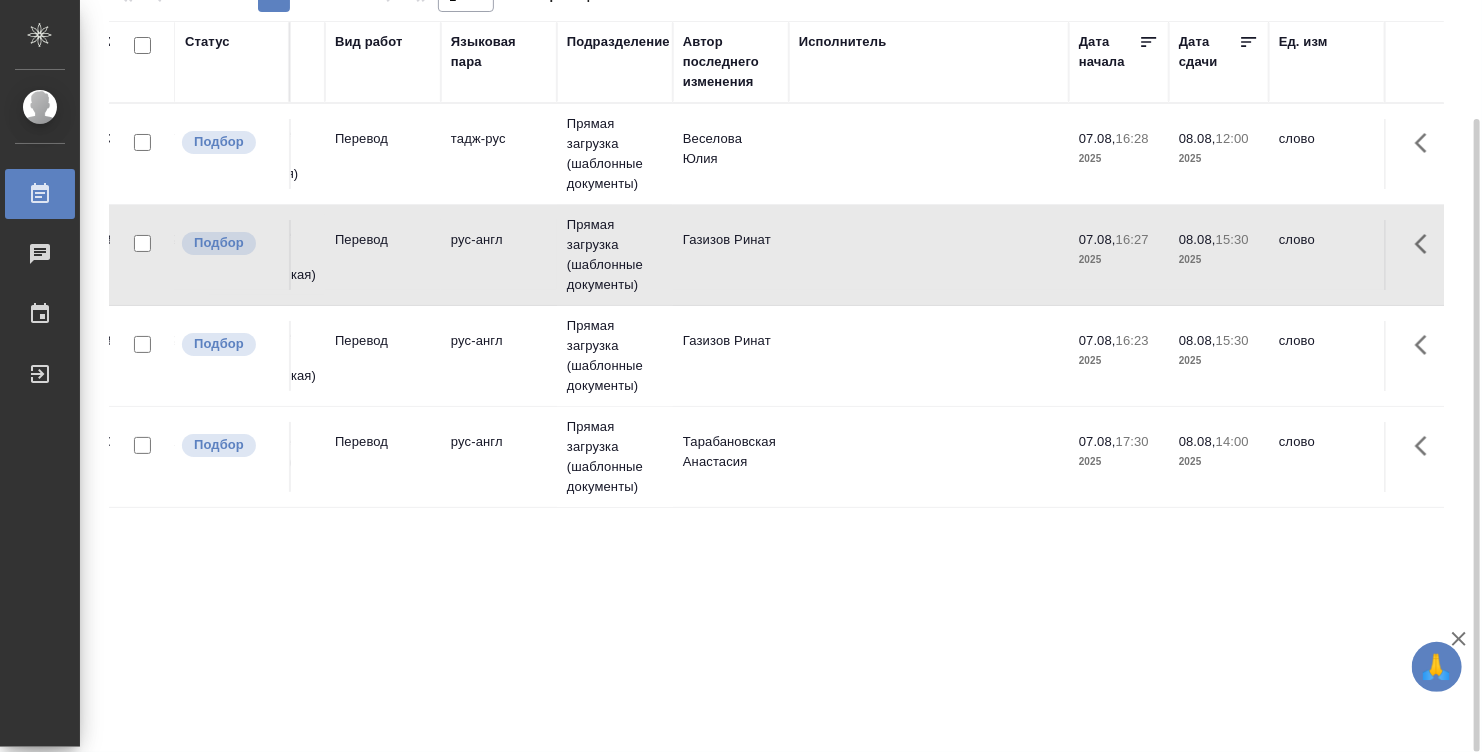 click at bounding box center (929, 154) 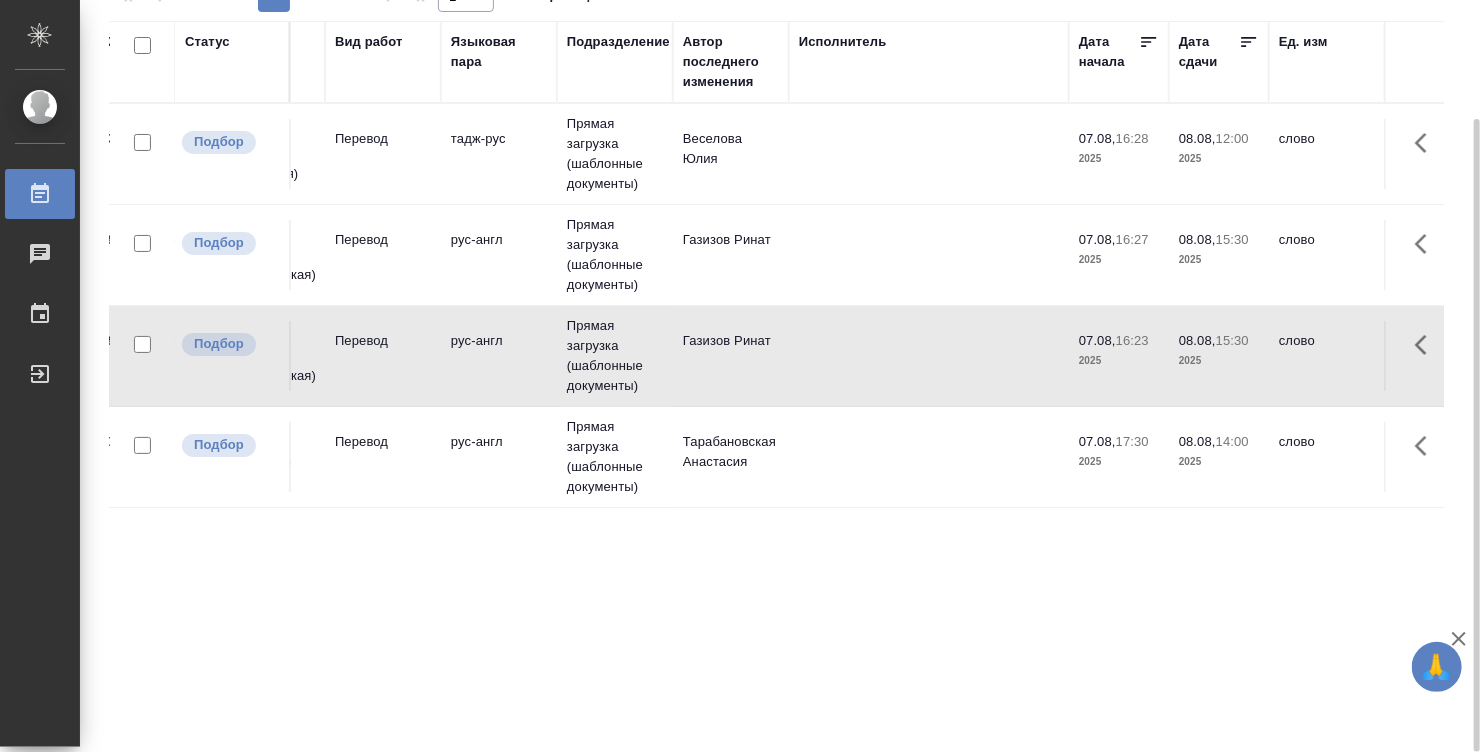 click on "рус-англ" at bounding box center (499, 154) 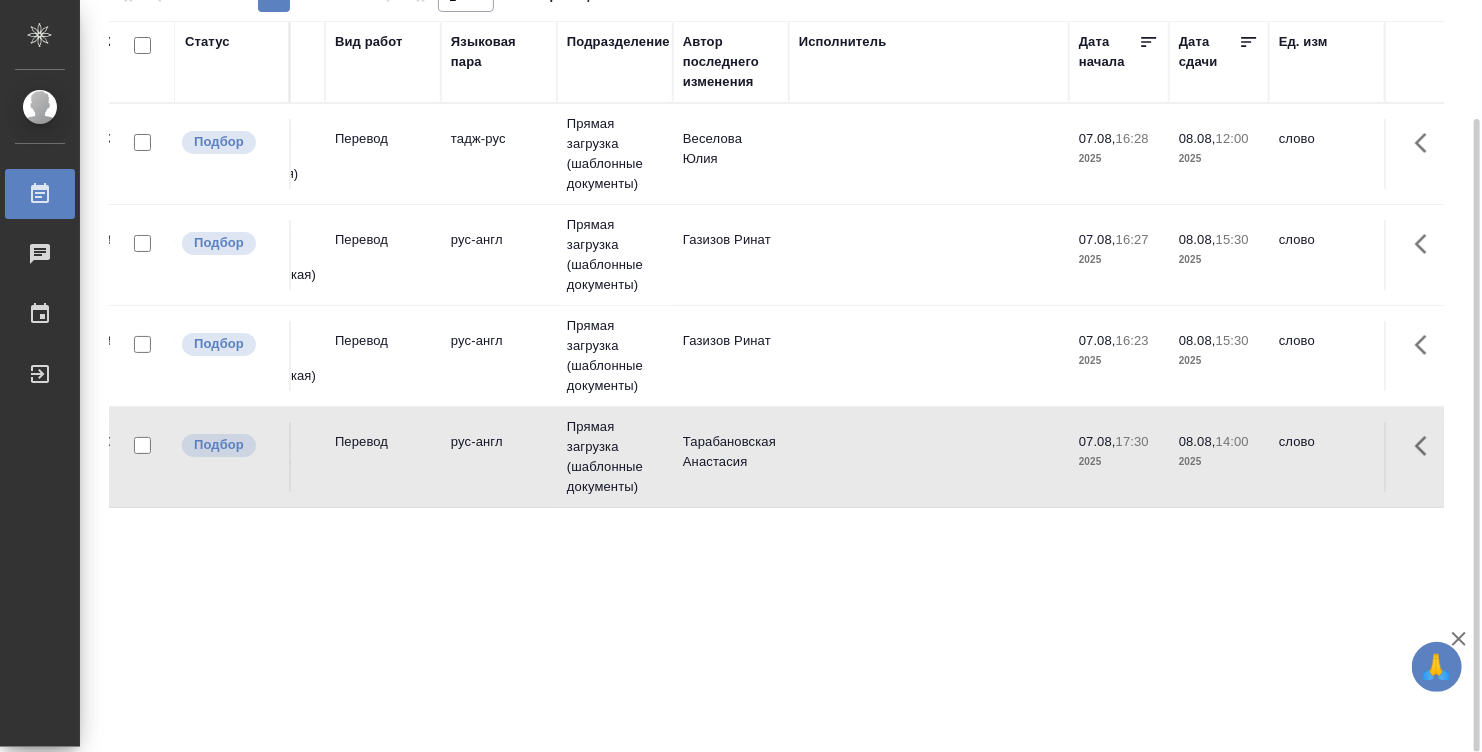 click on "Тарабановская Анастасия" at bounding box center [731, 154] 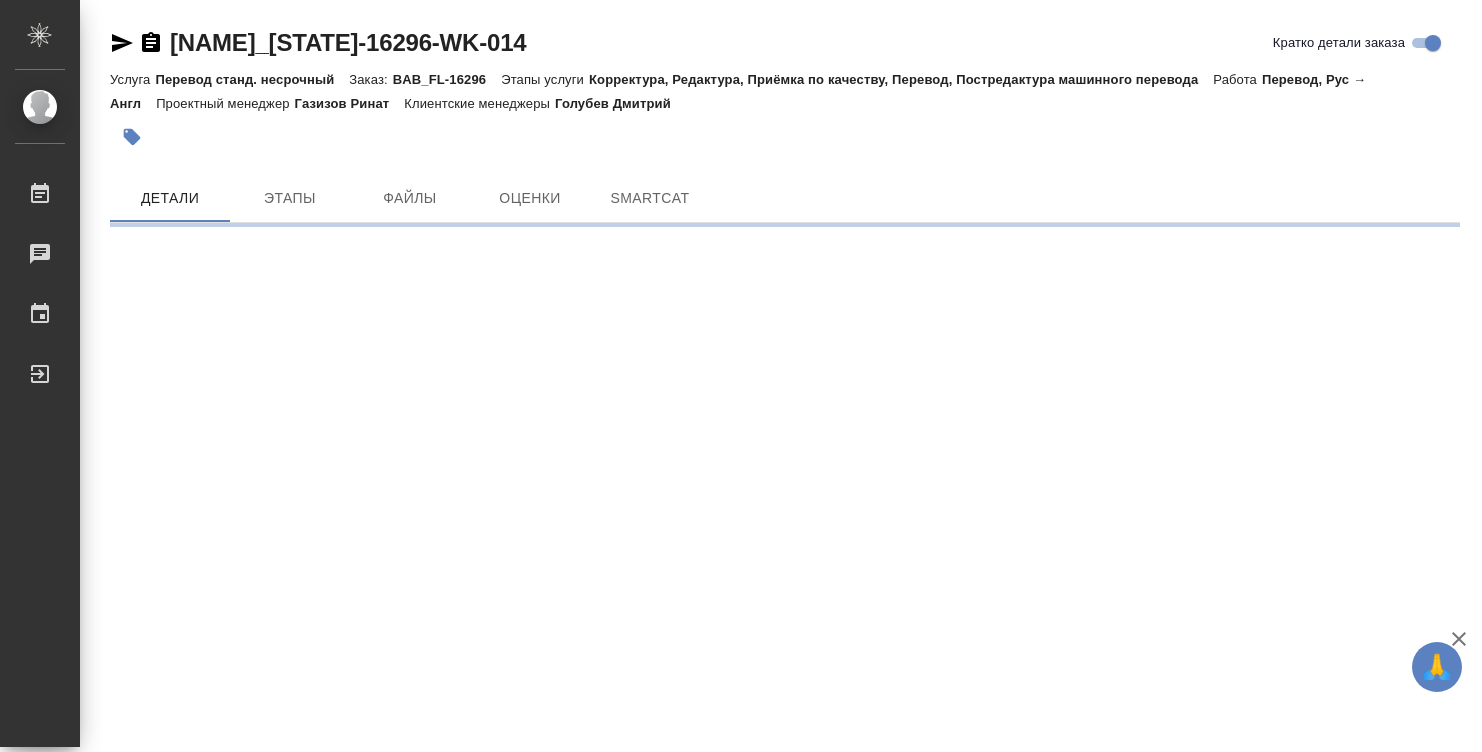 scroll, scrollTop: 0, scrollLeft: 0, axis: both 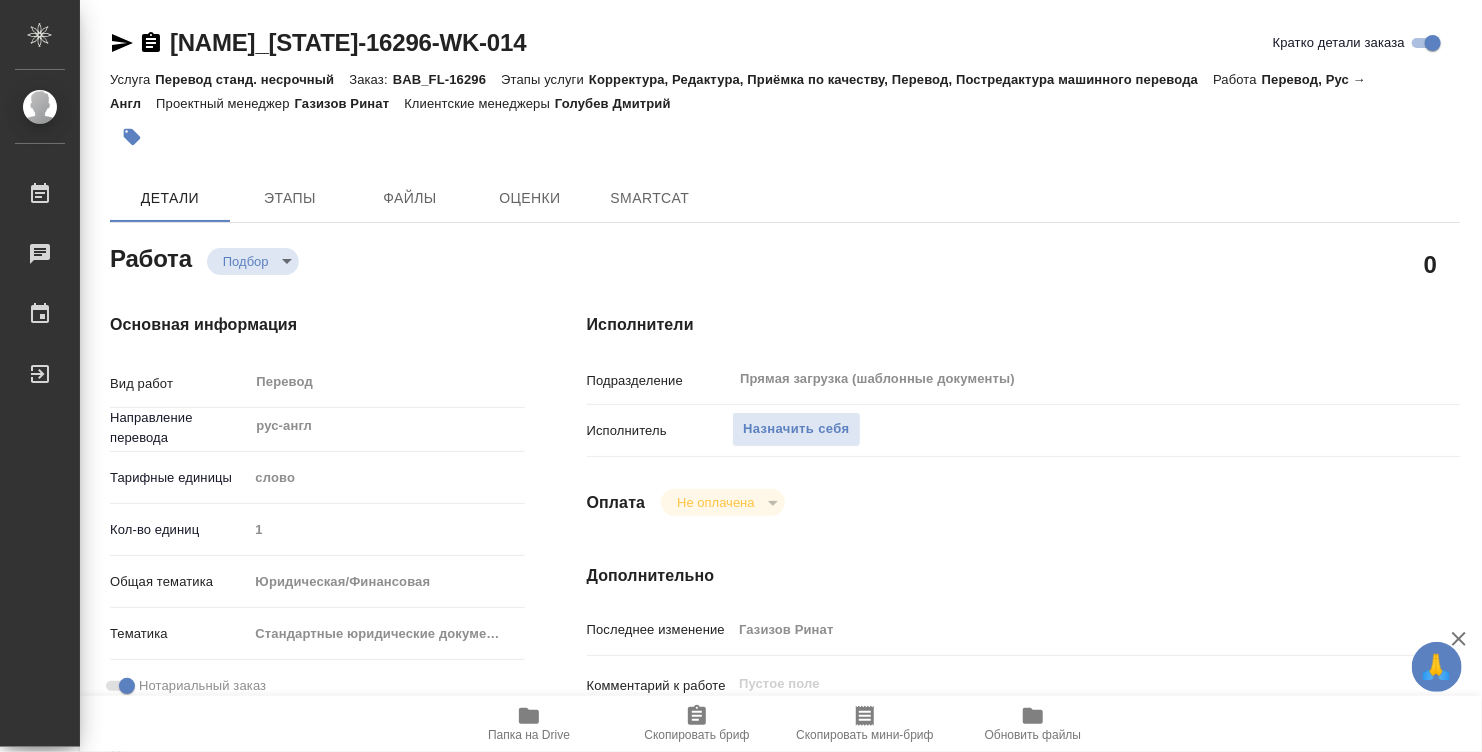 type on "x" 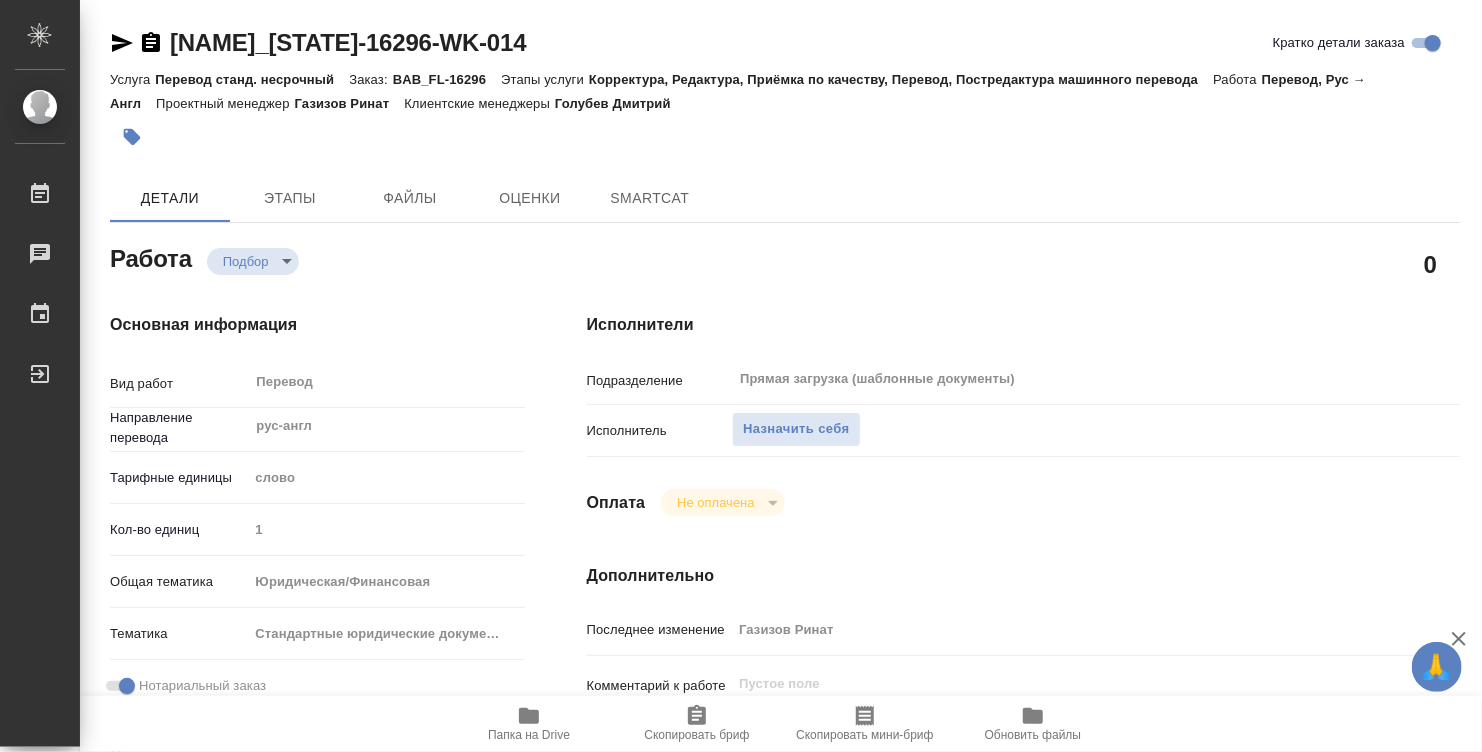 type on "x" 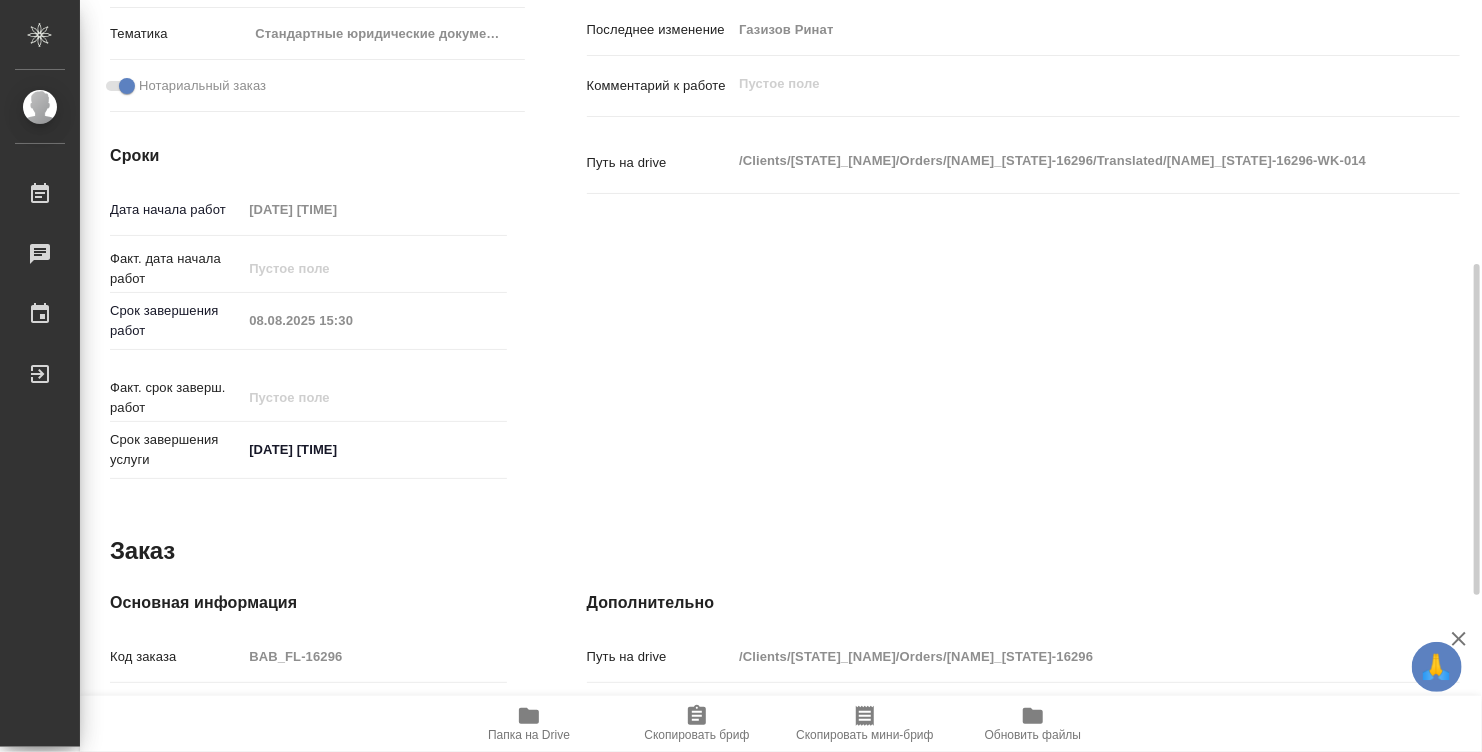 scroll, scrollTop: 954, scrollLeft: 0, axis: vertical 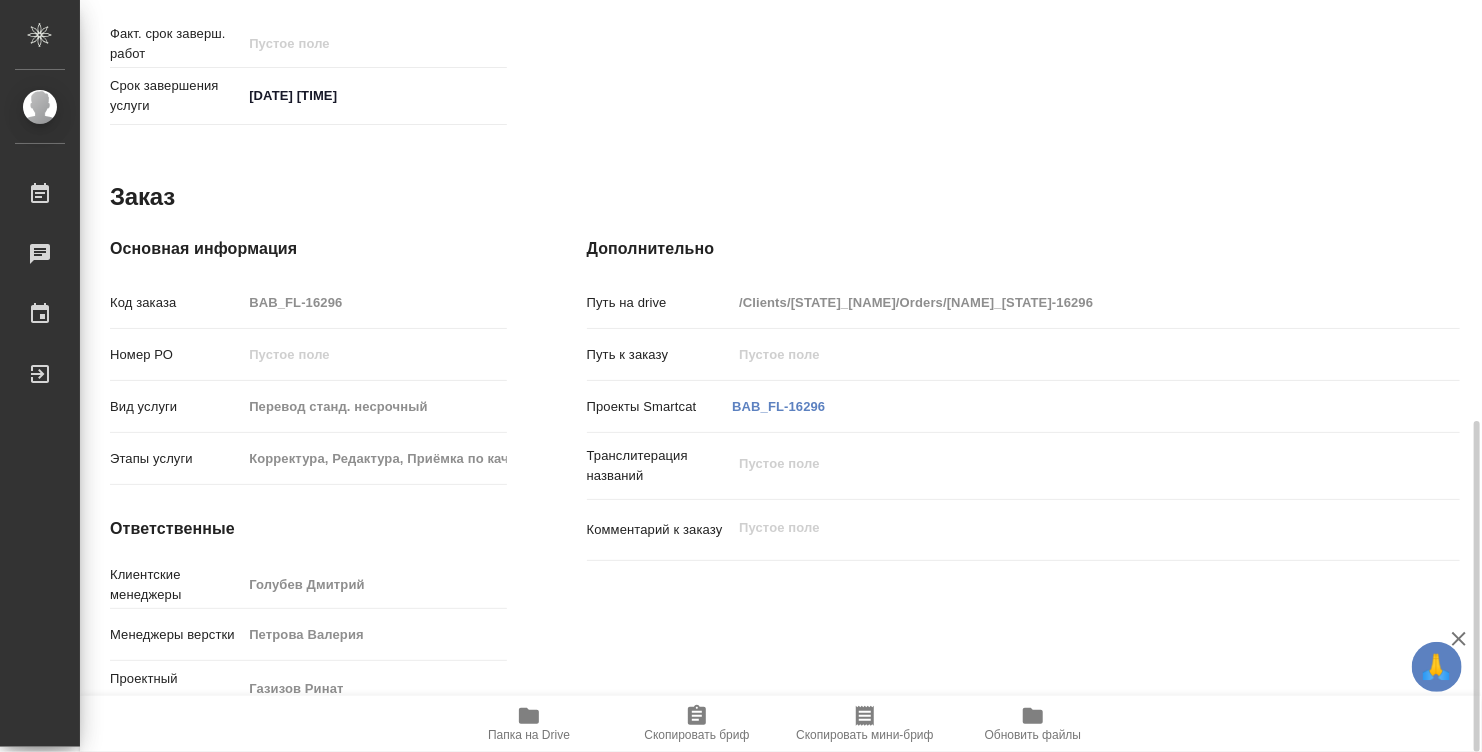 type on "x" 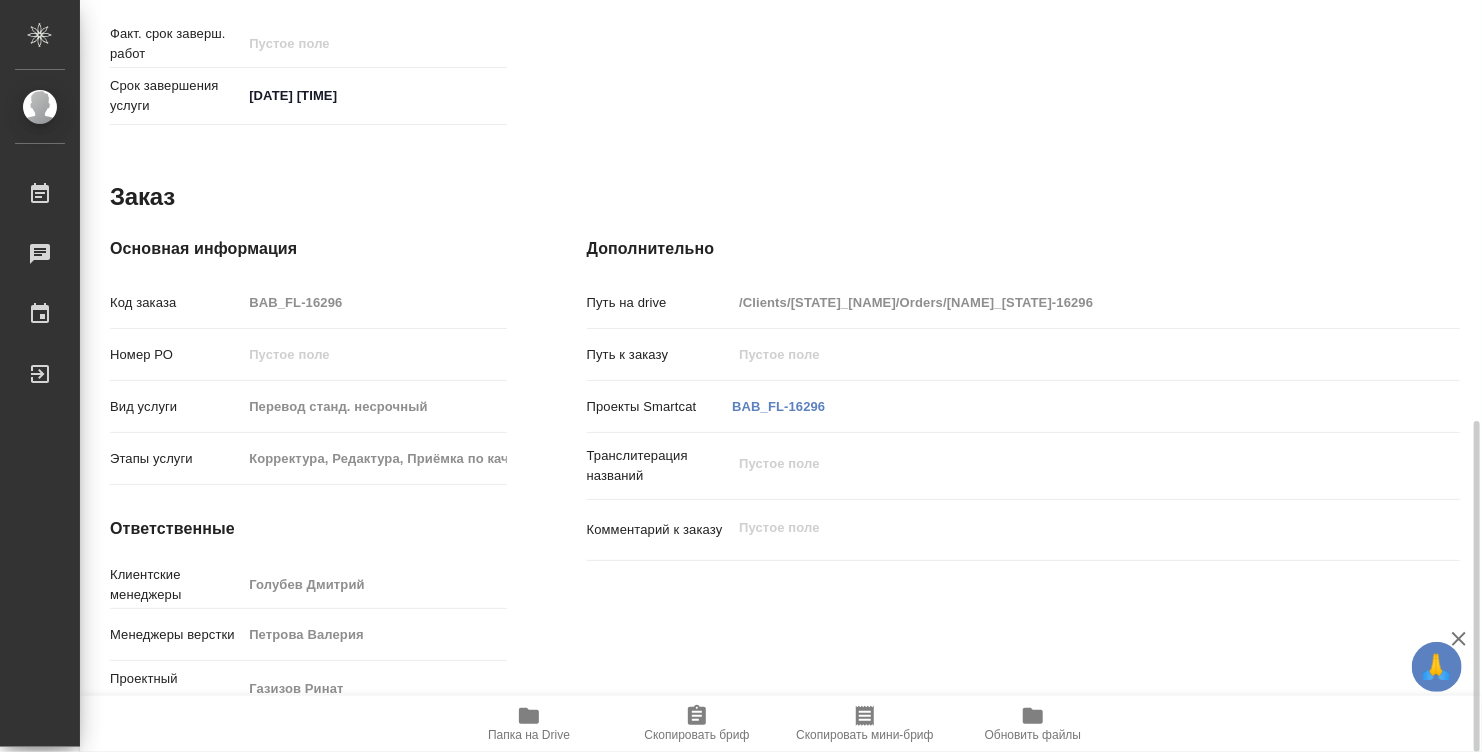 type on "x" 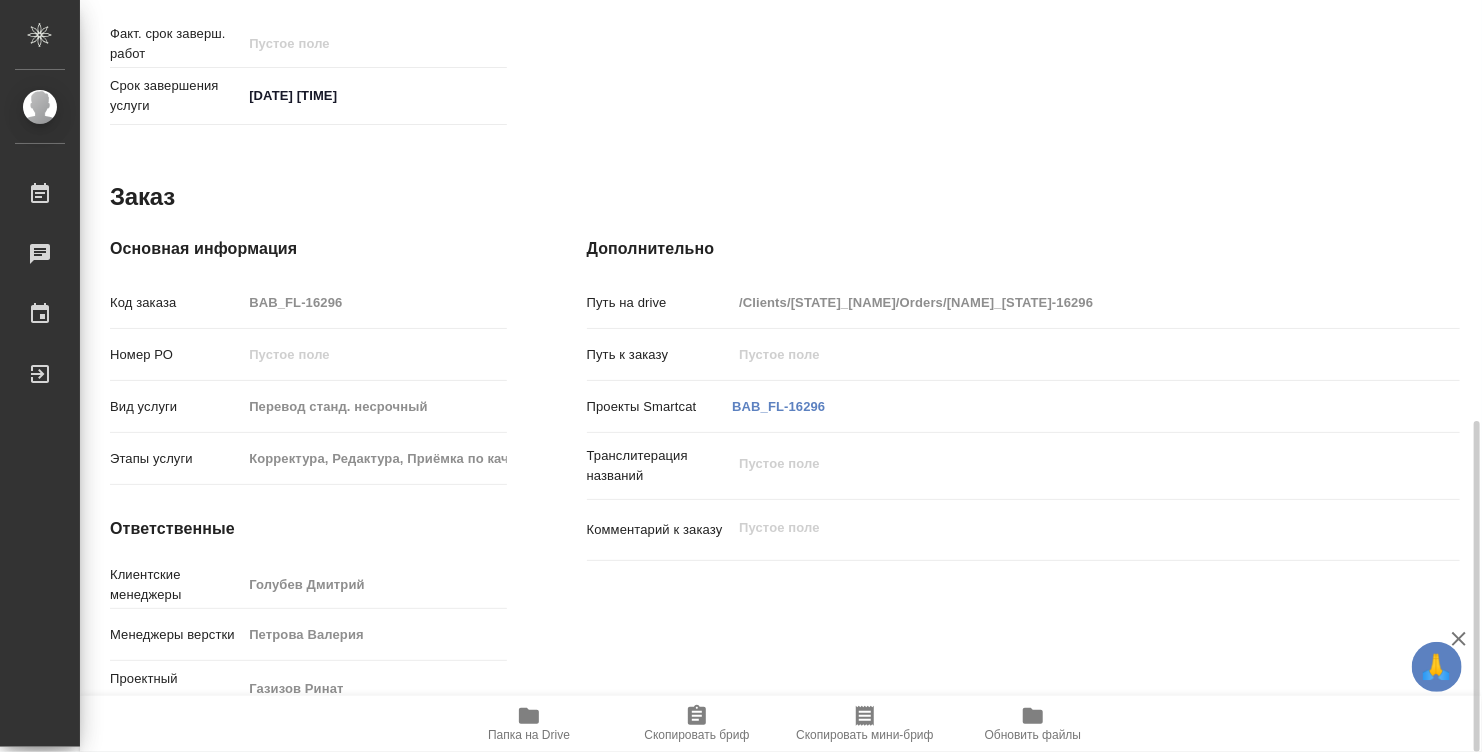type on "x" 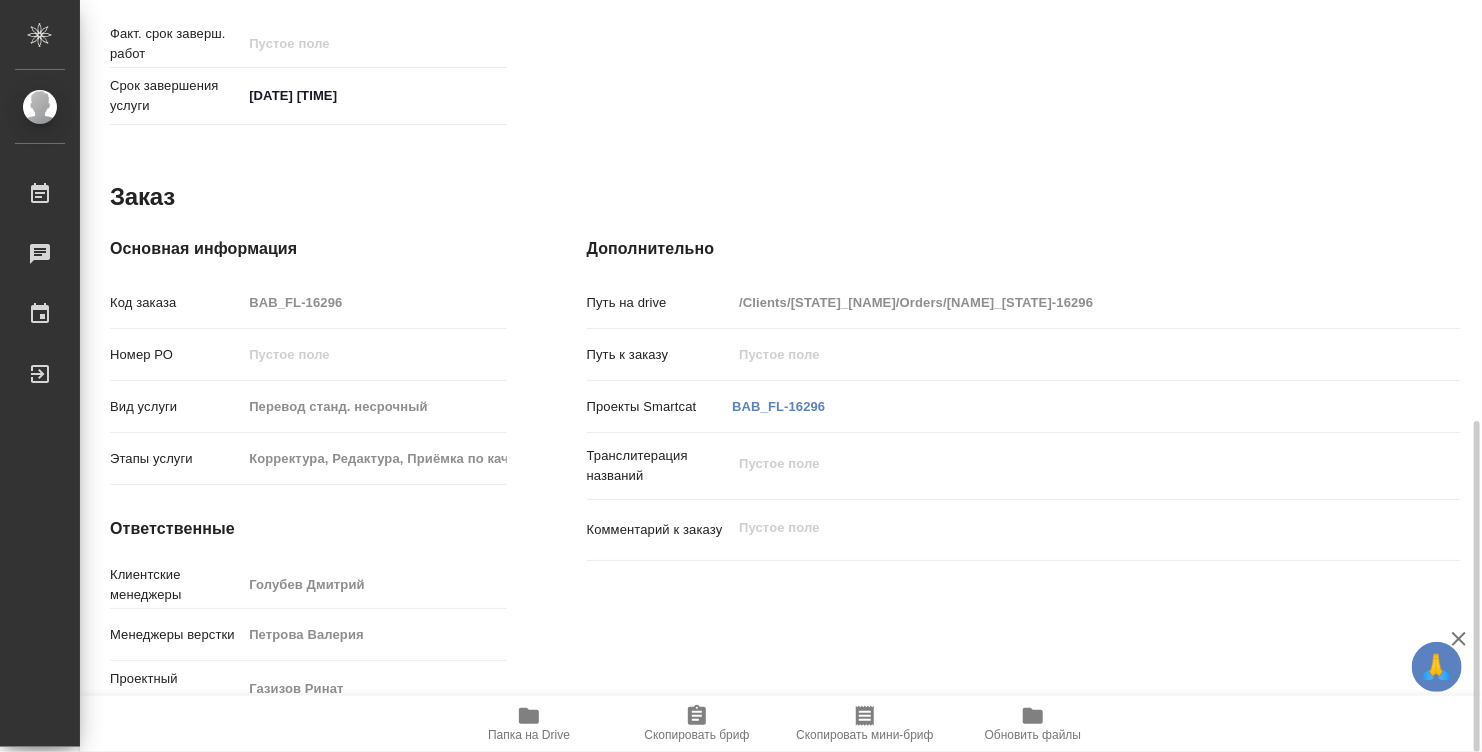 type on "x" 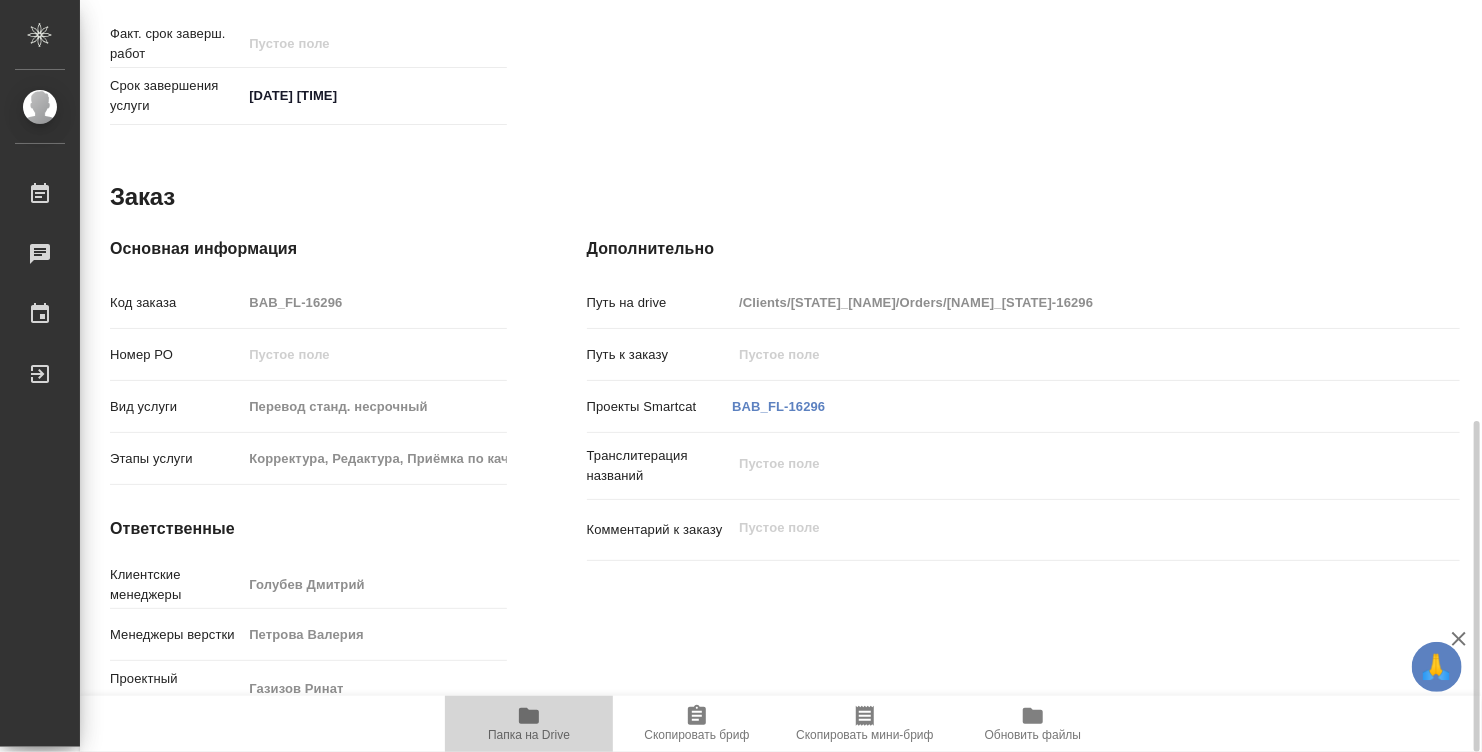 click 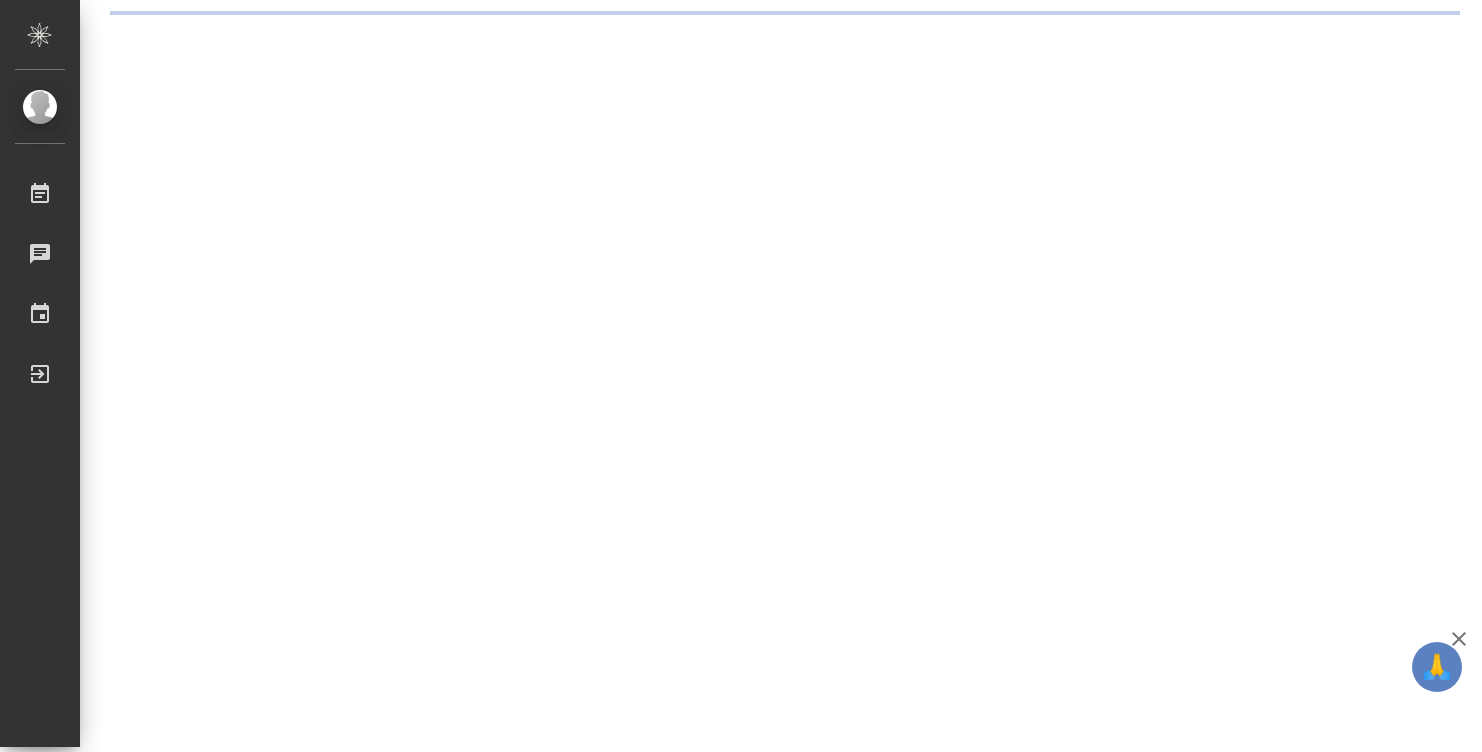 scroll, scrollTop: 0, scrollLeft: 0, axis: both 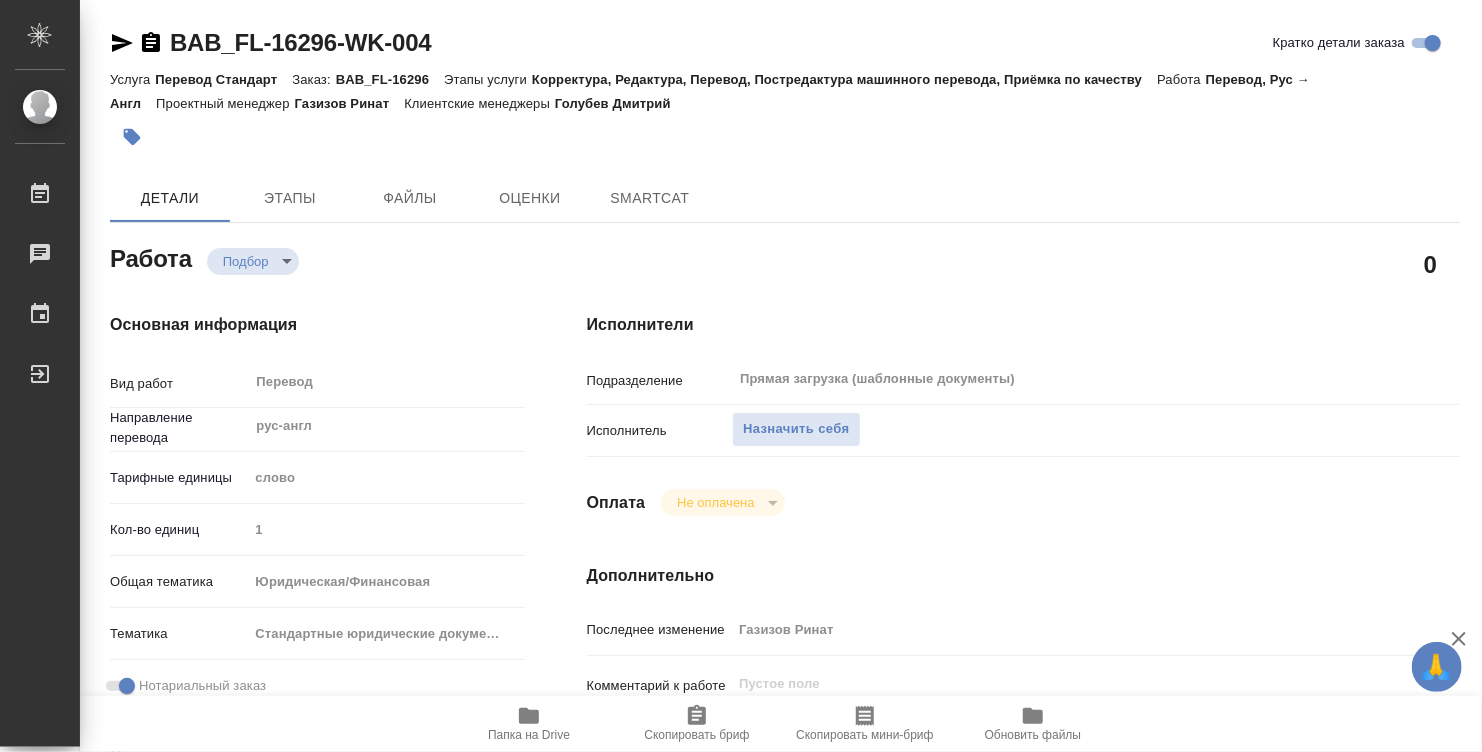 type on "x" 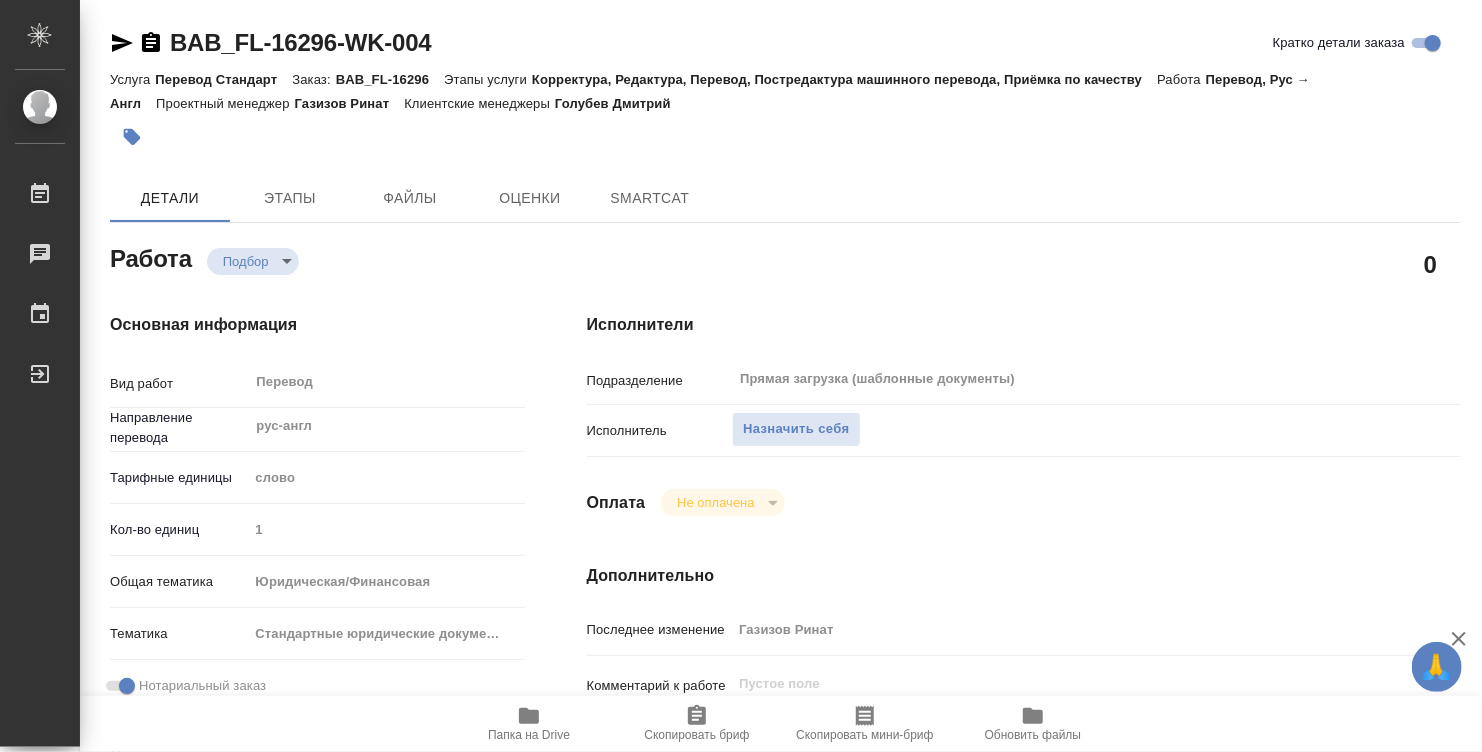 type on "x" 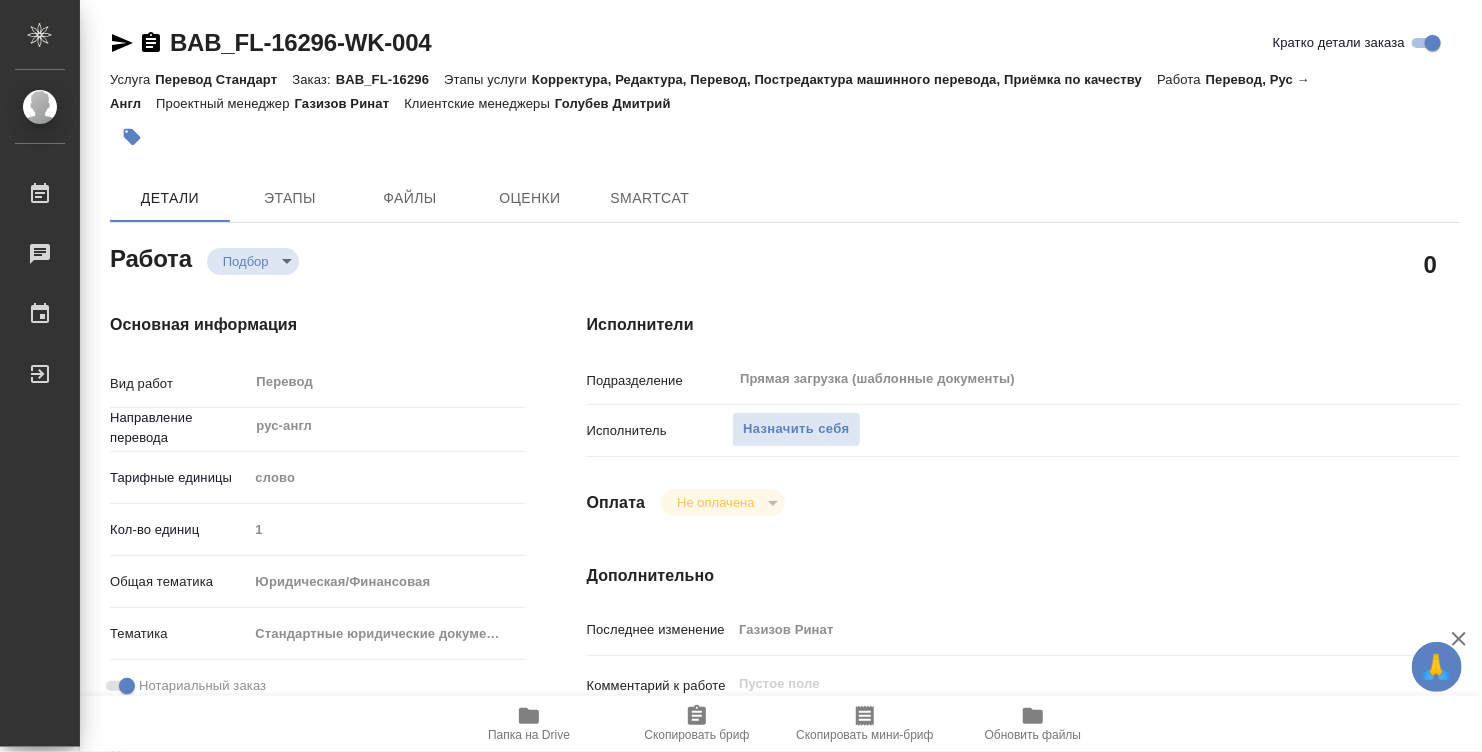 type on "x" 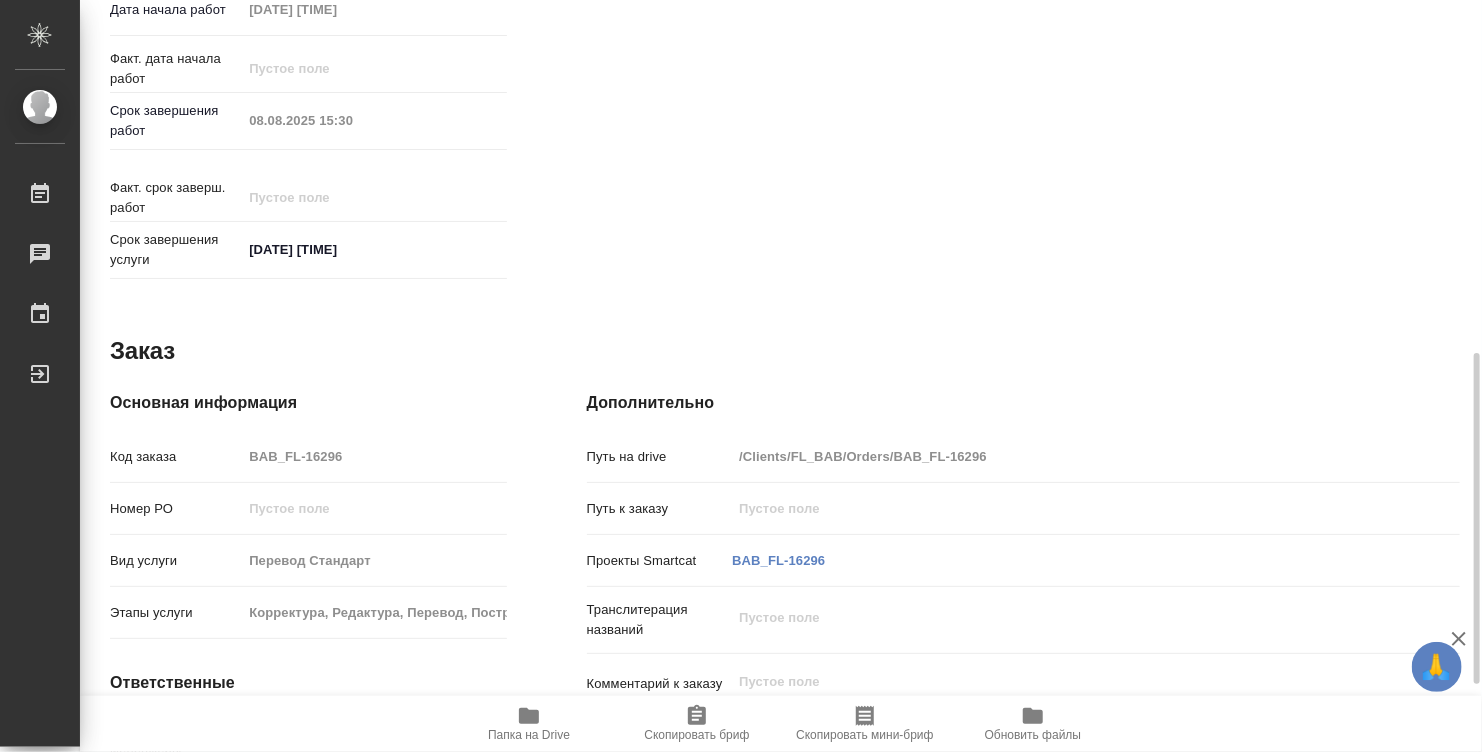 type on "x" 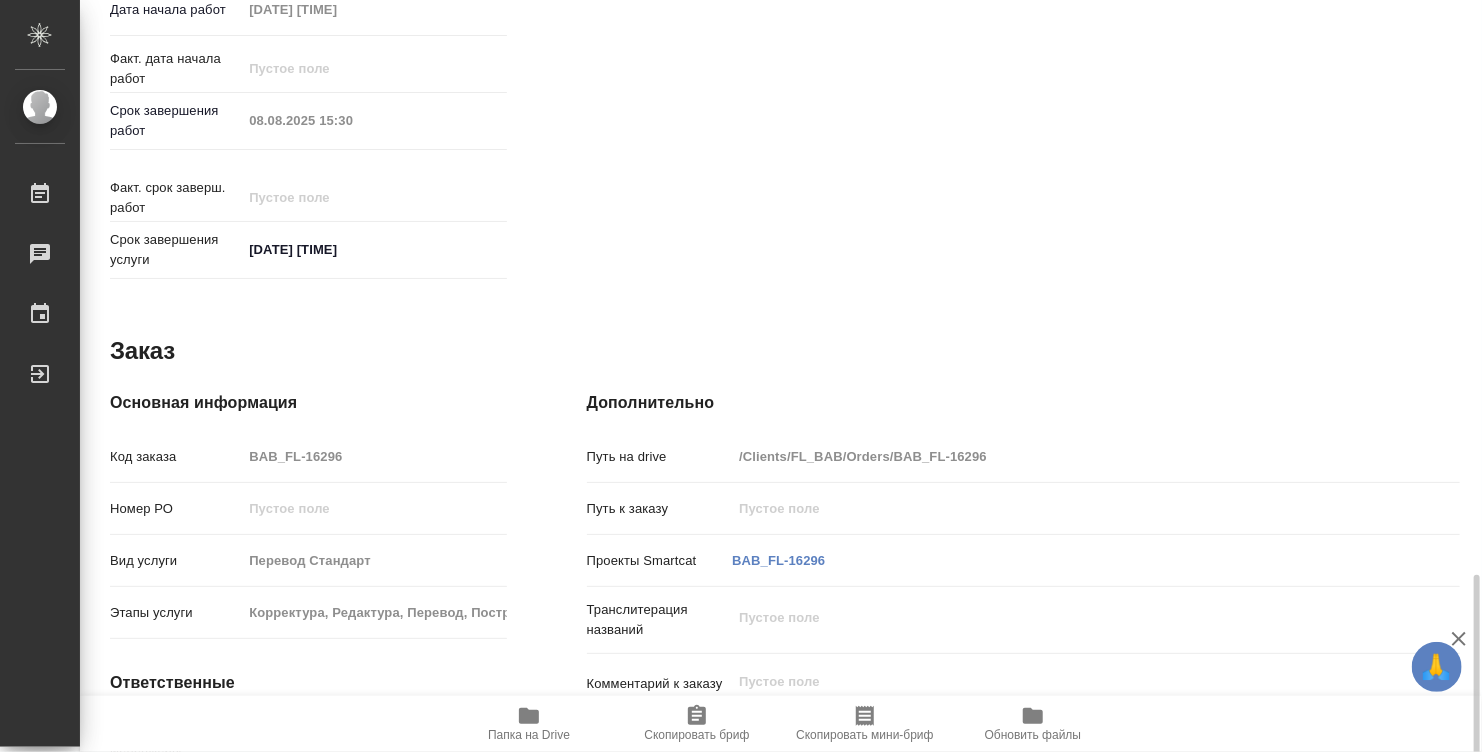 scroll, scrollTop: 954, scrollLeft: 0, axis: vertical 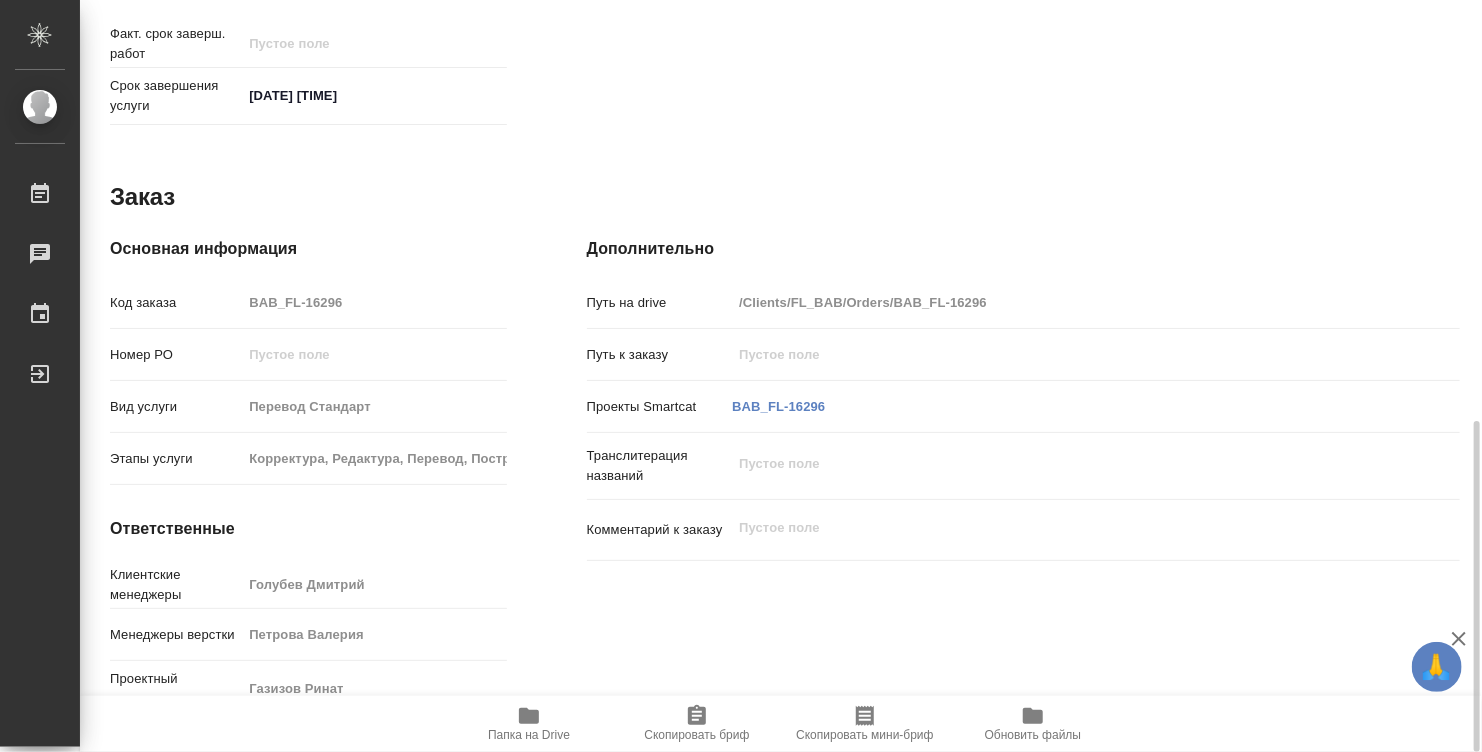 type on "x" 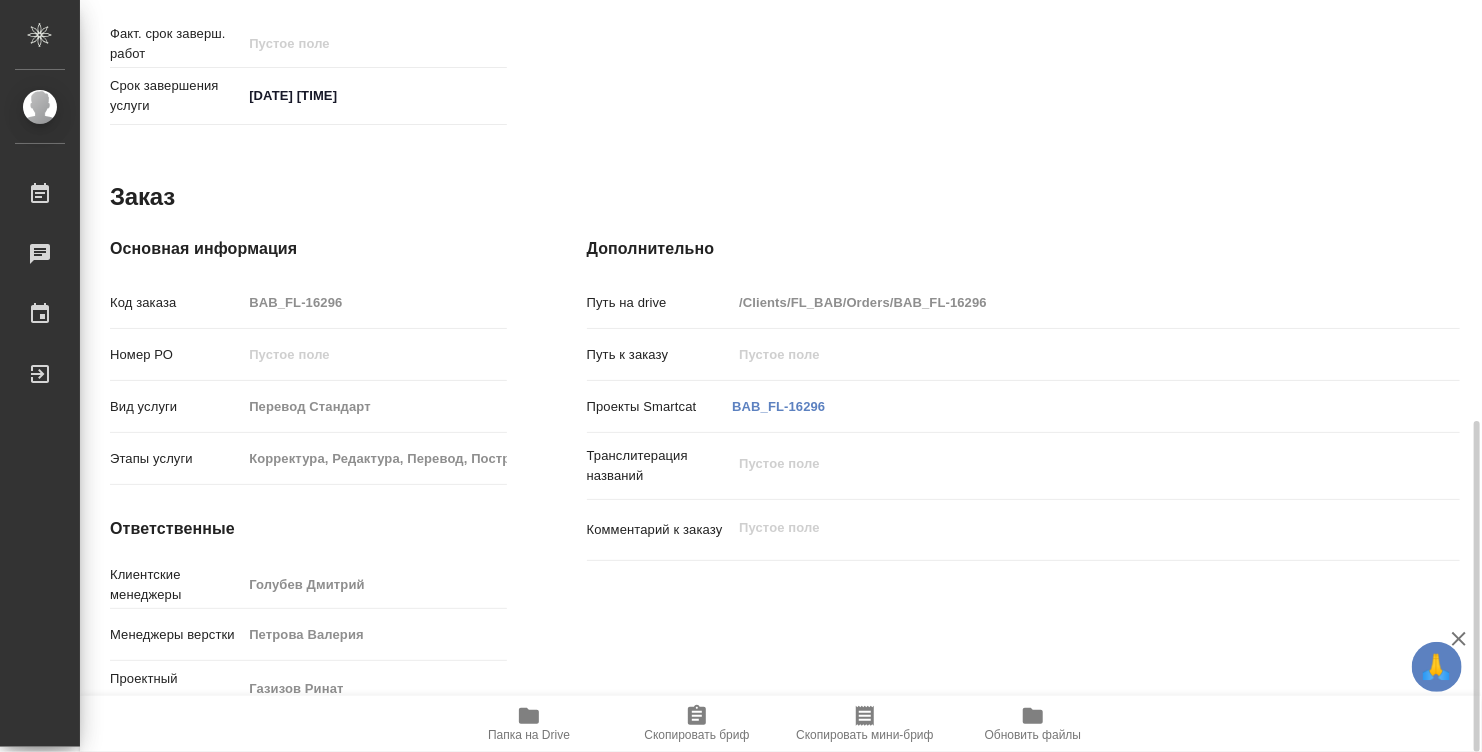 type on "x" 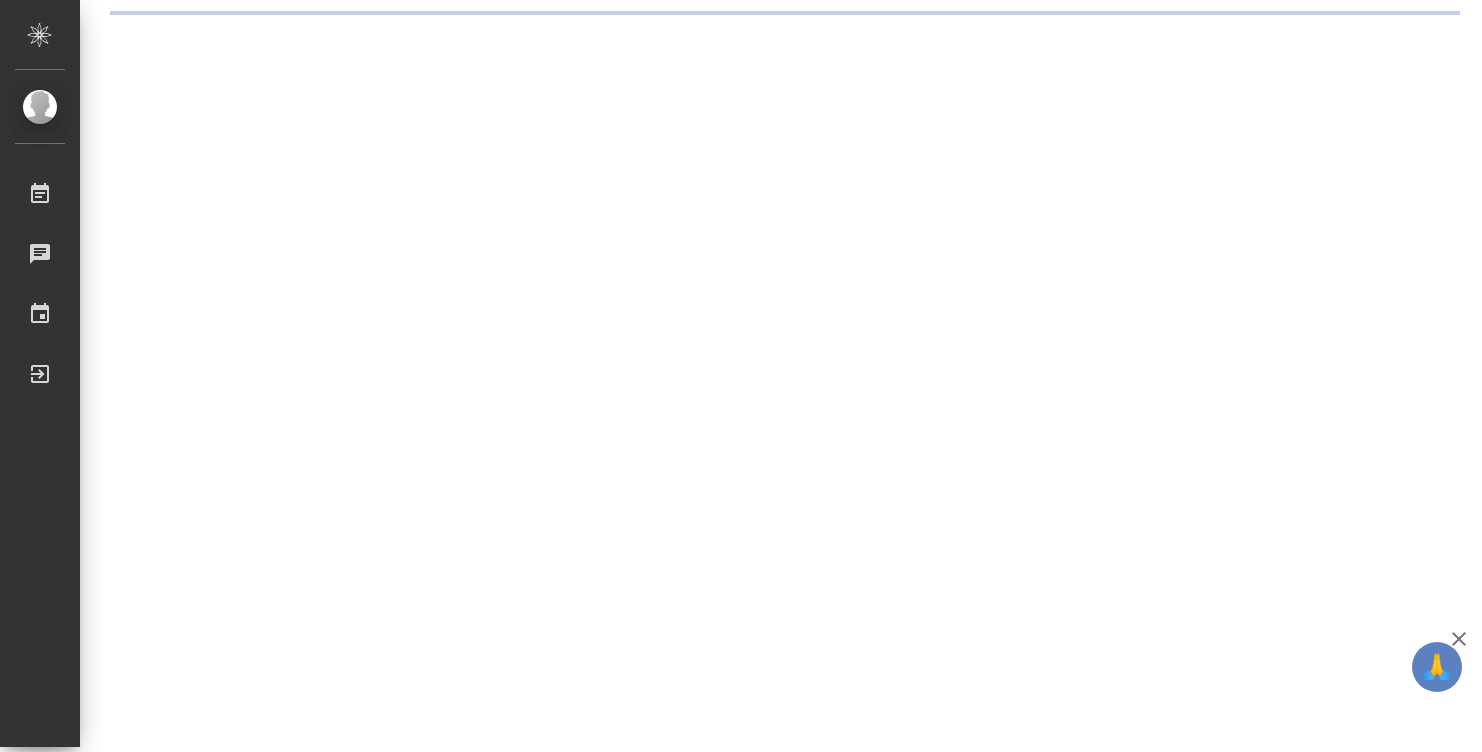 scroll, scrollTop: 0, scrollLeft: 0, axis: both 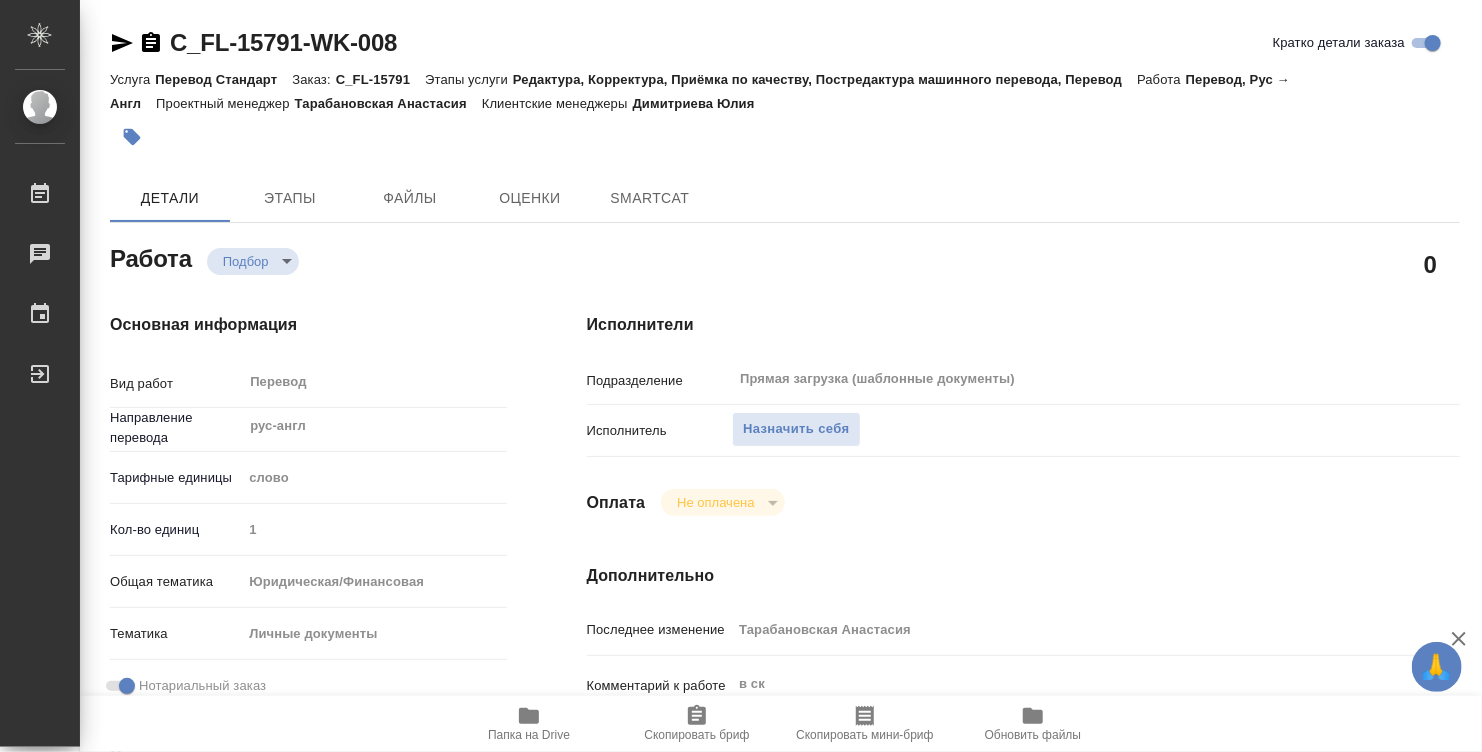 type on "x" 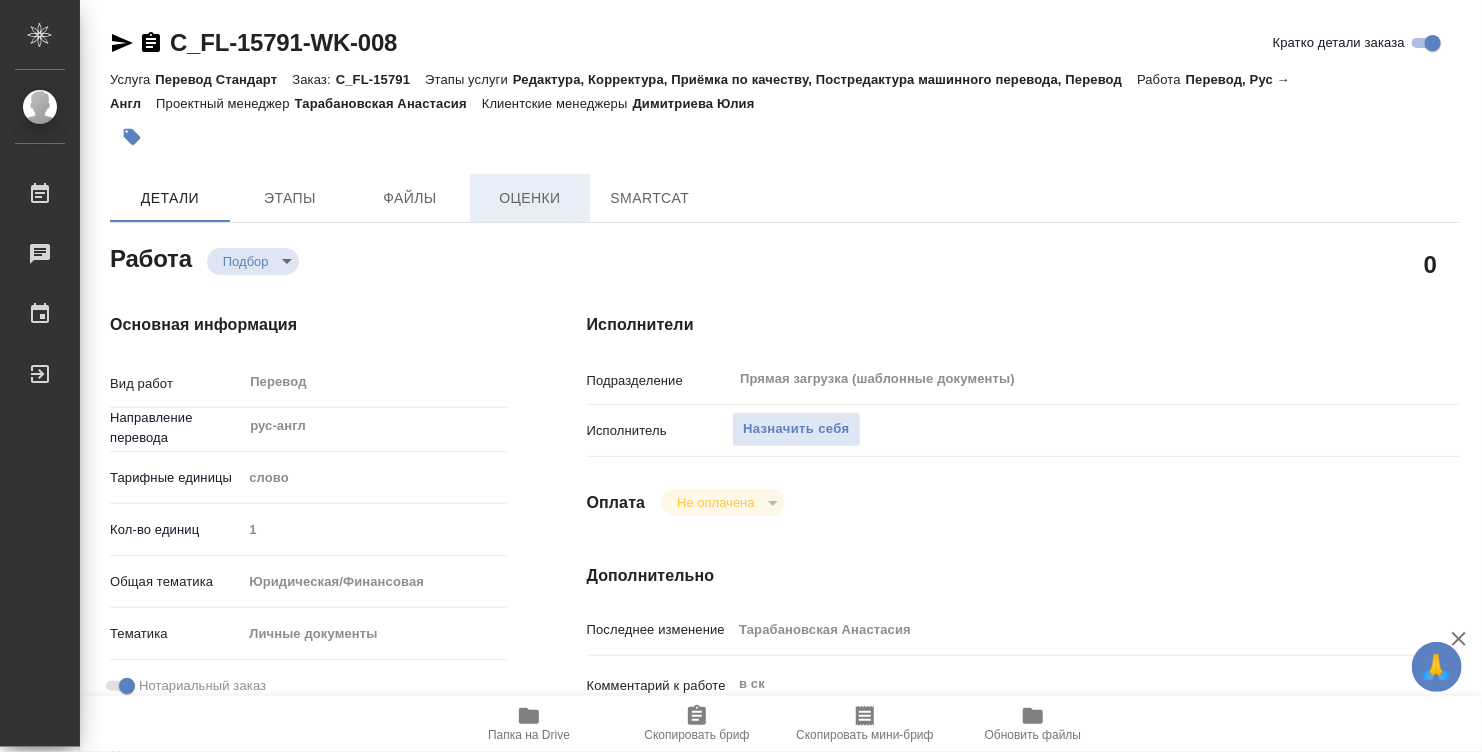 type on "x" 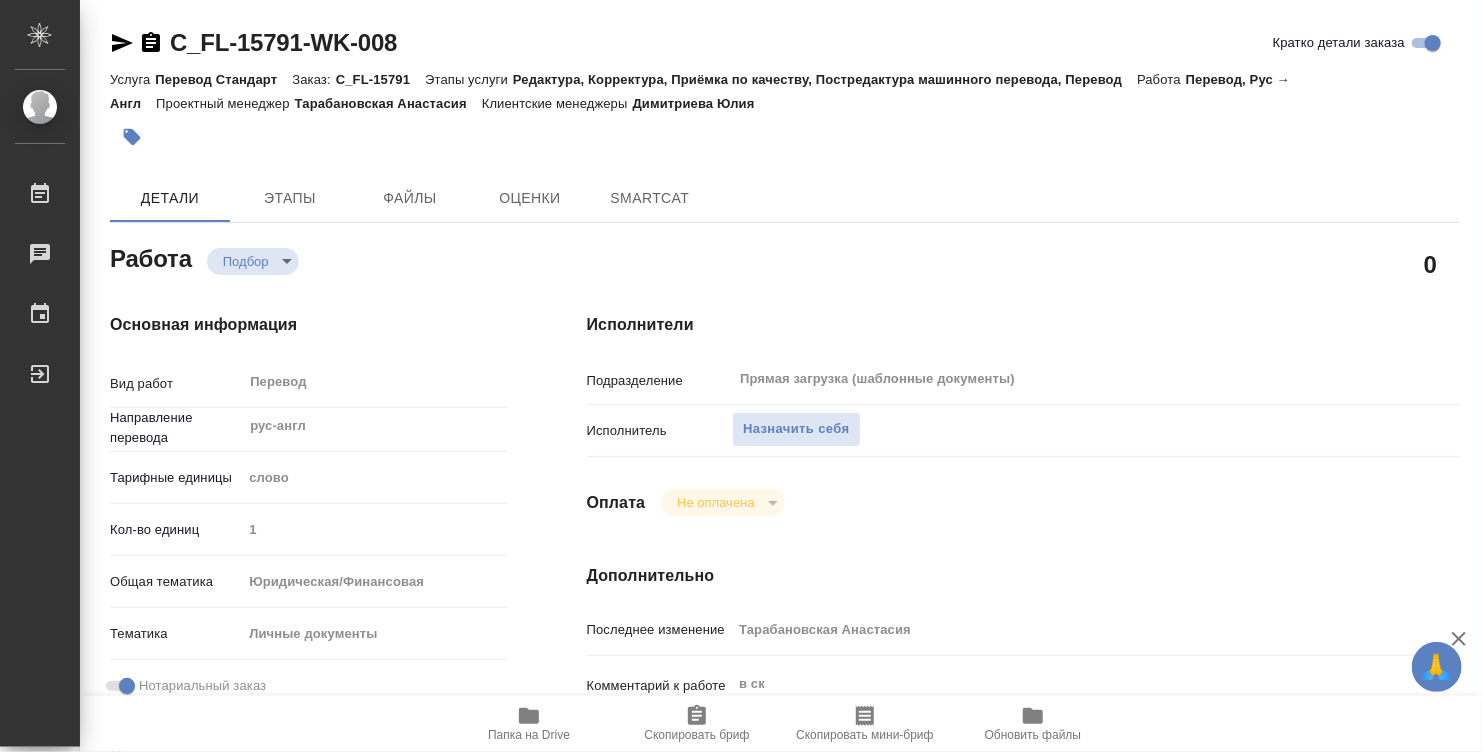 type on "x" 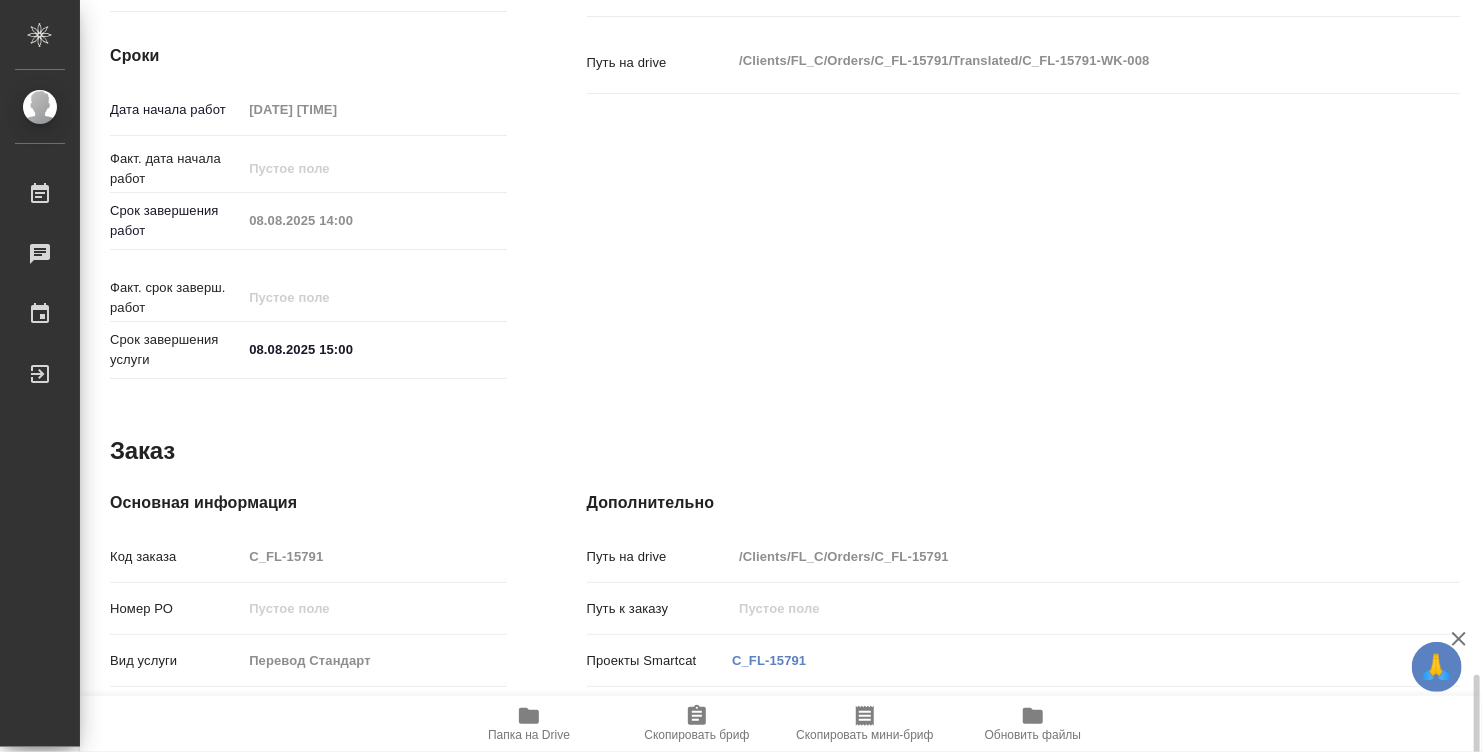 scroll, scrollTop: 954, scrollLeft: 0, axis: vertical 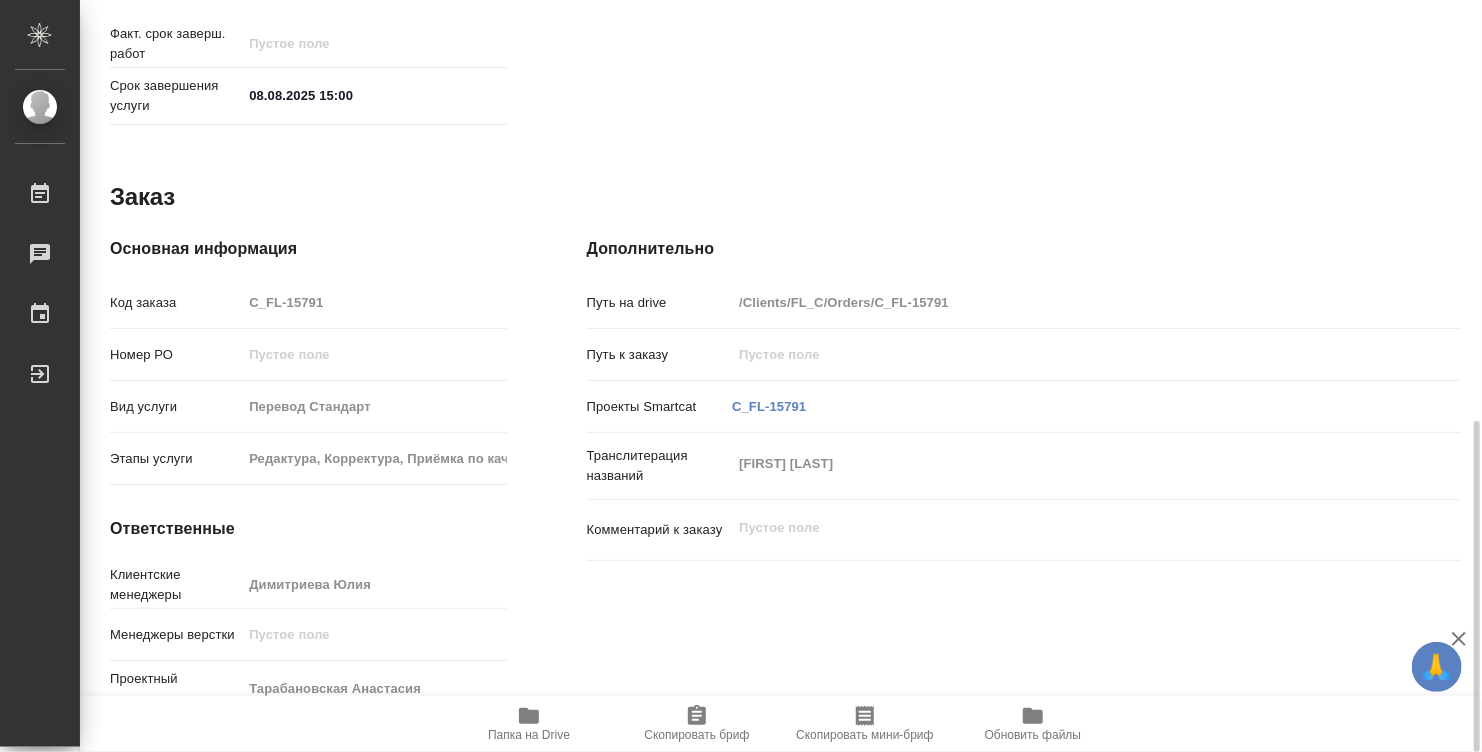 type on "x" 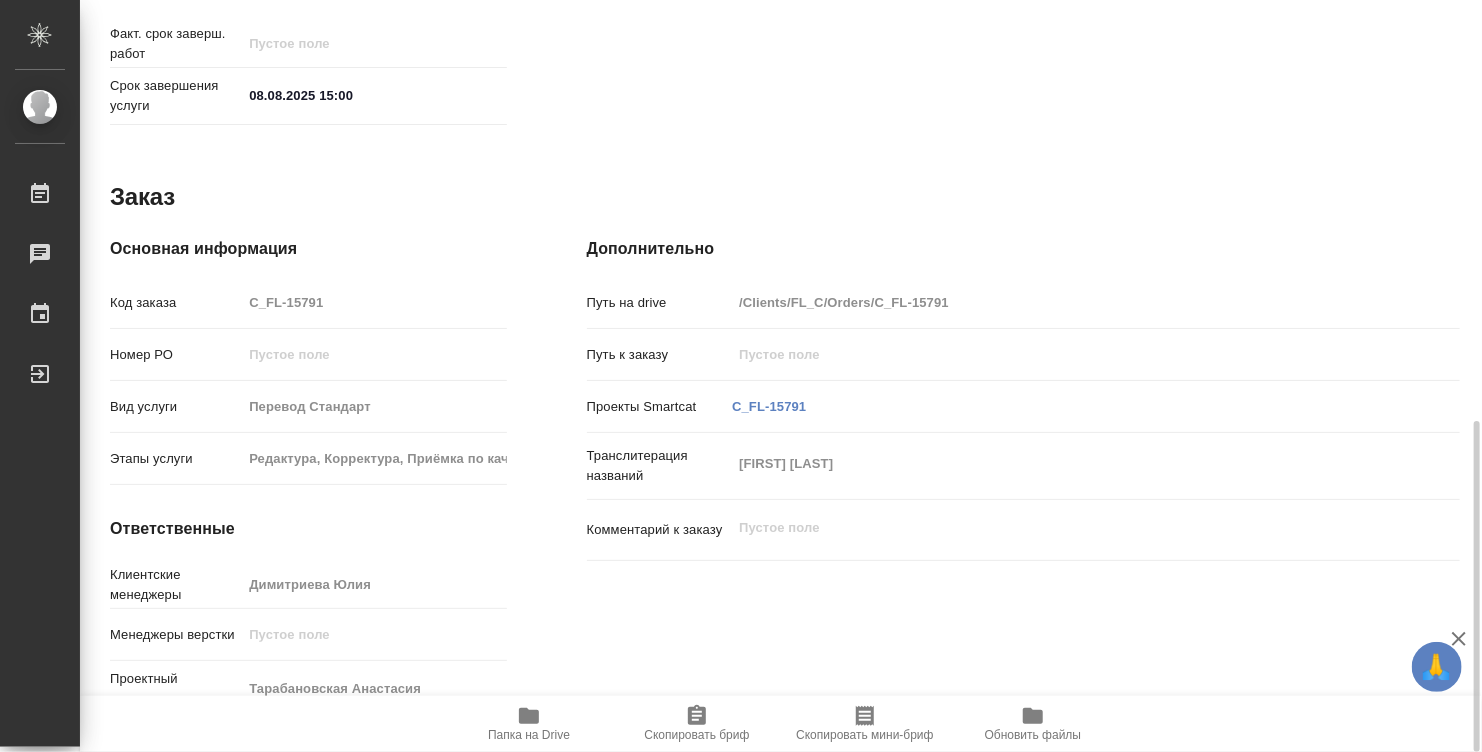 type on "x" 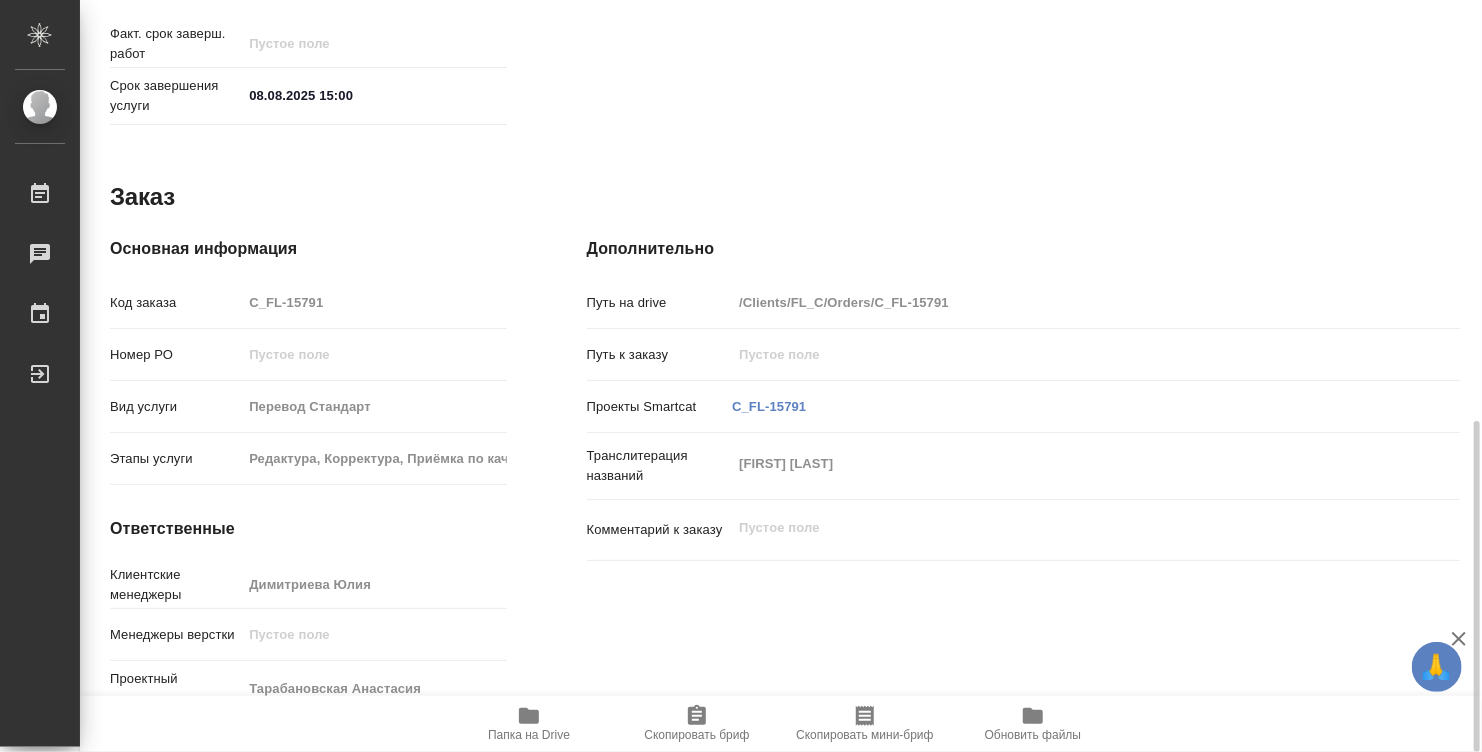 type on "x" 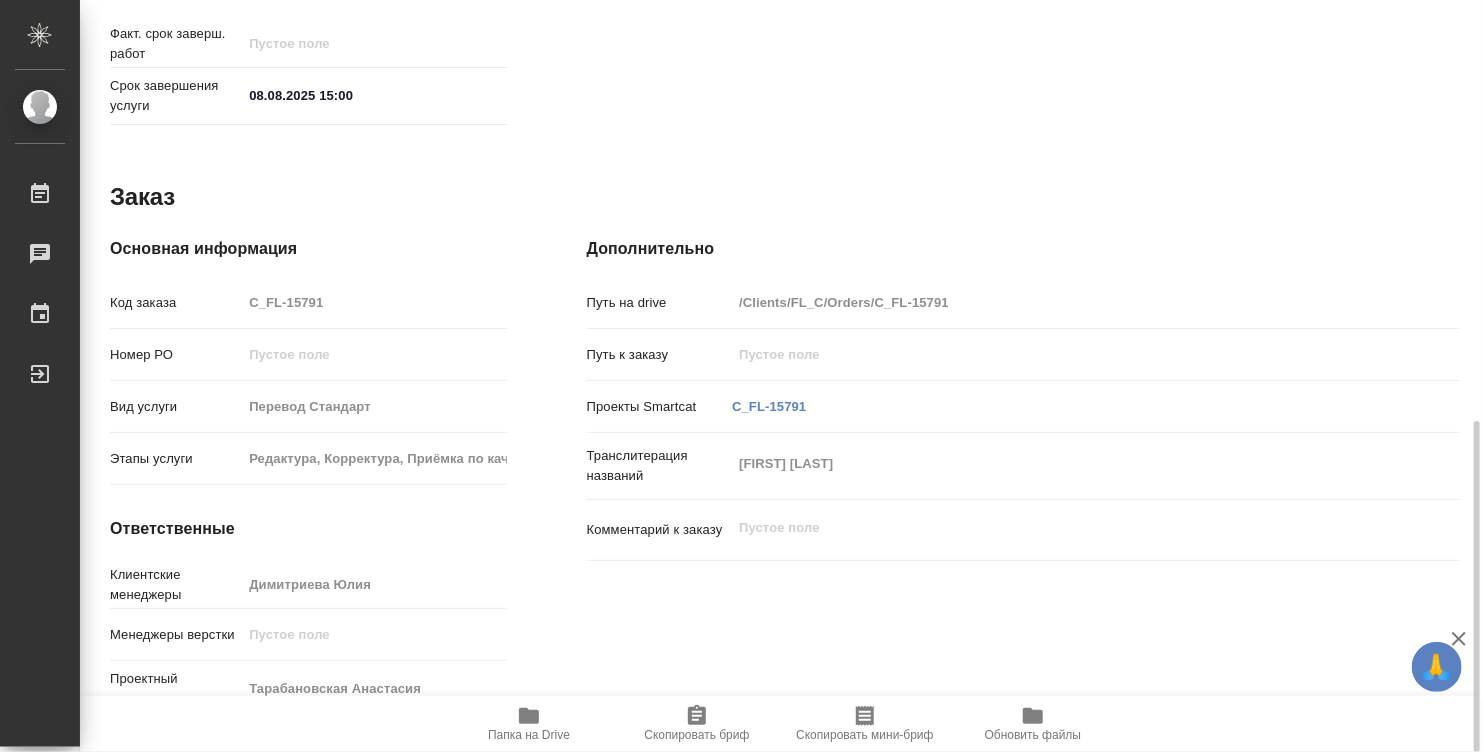 type on "x" 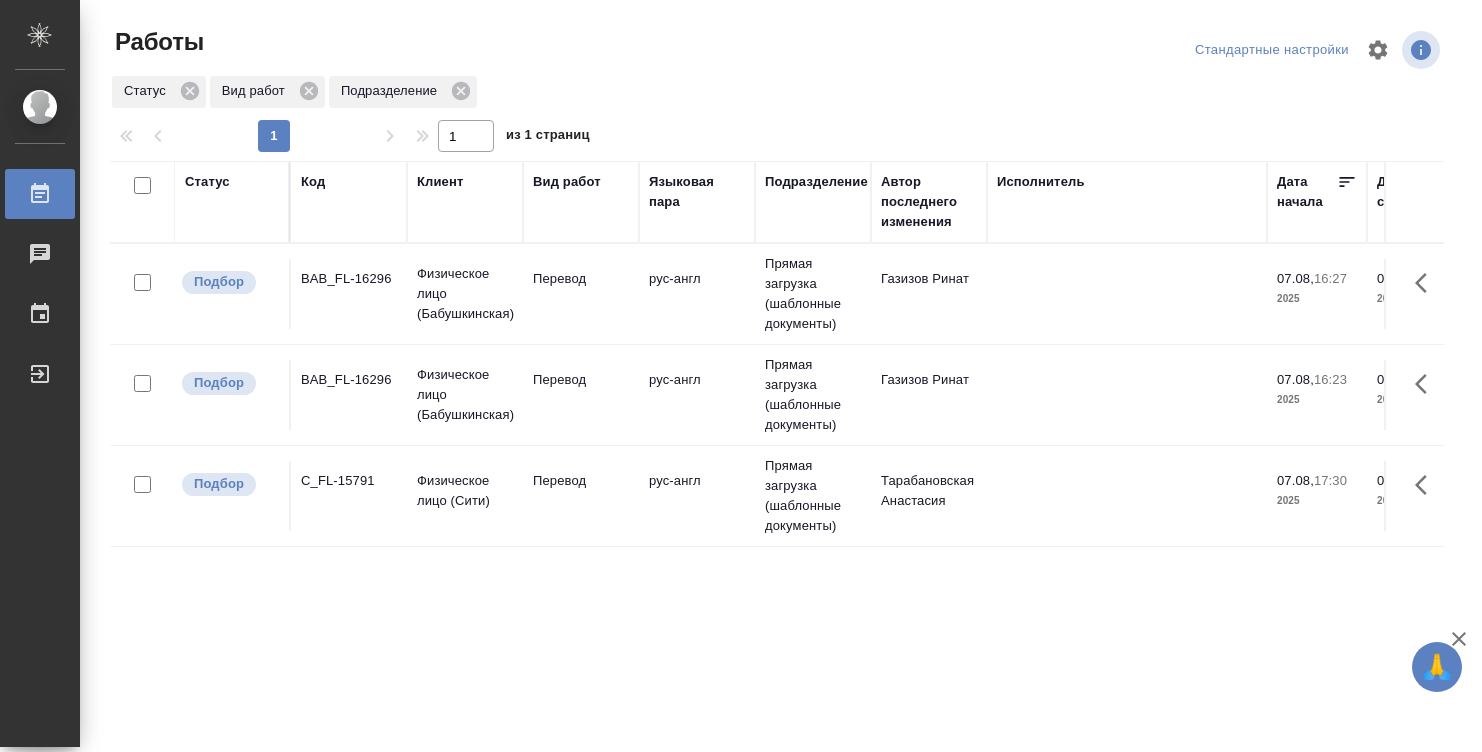 scroll, scrollTop: 0, scrollLeft: 0, axis: both 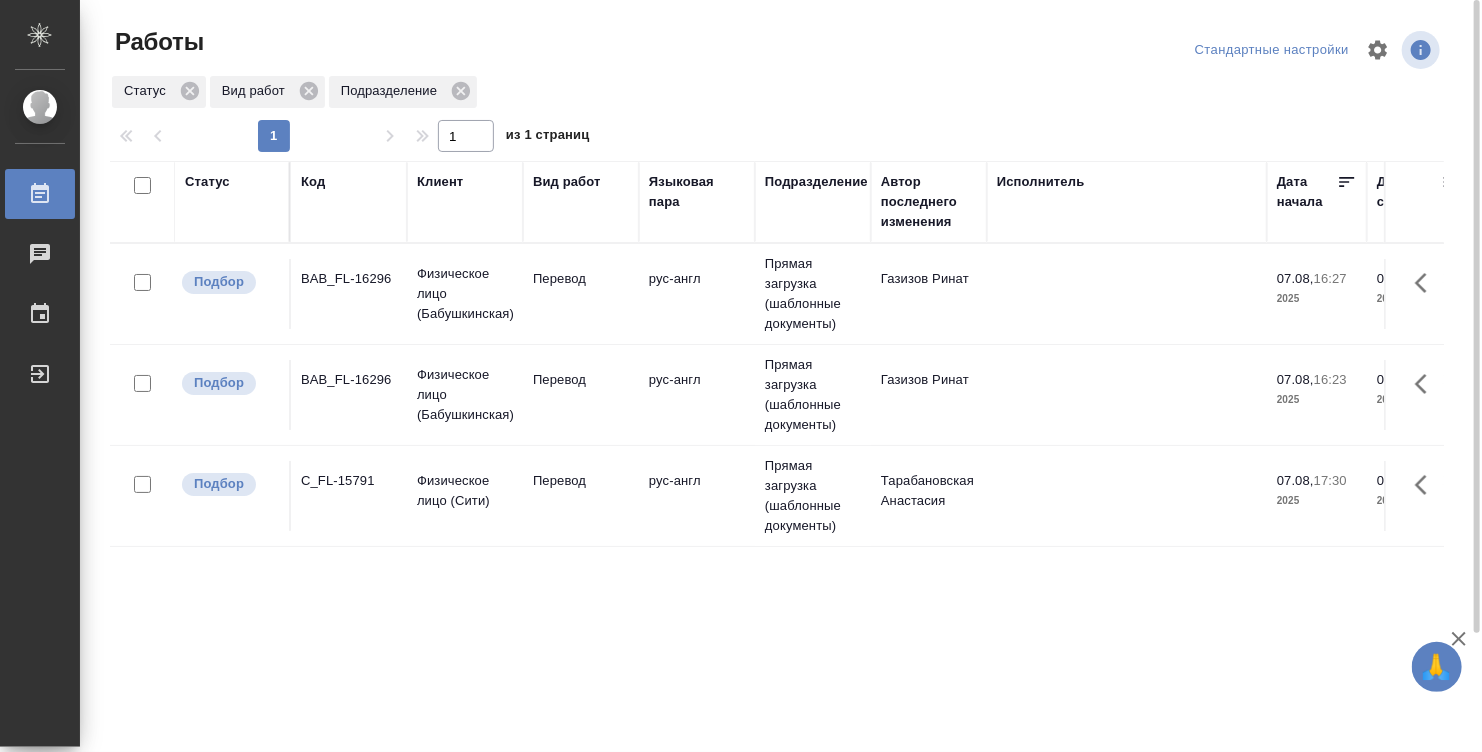 click on "Прямая загрузка (шаблонные документы)" at bounding box center (813, 294) 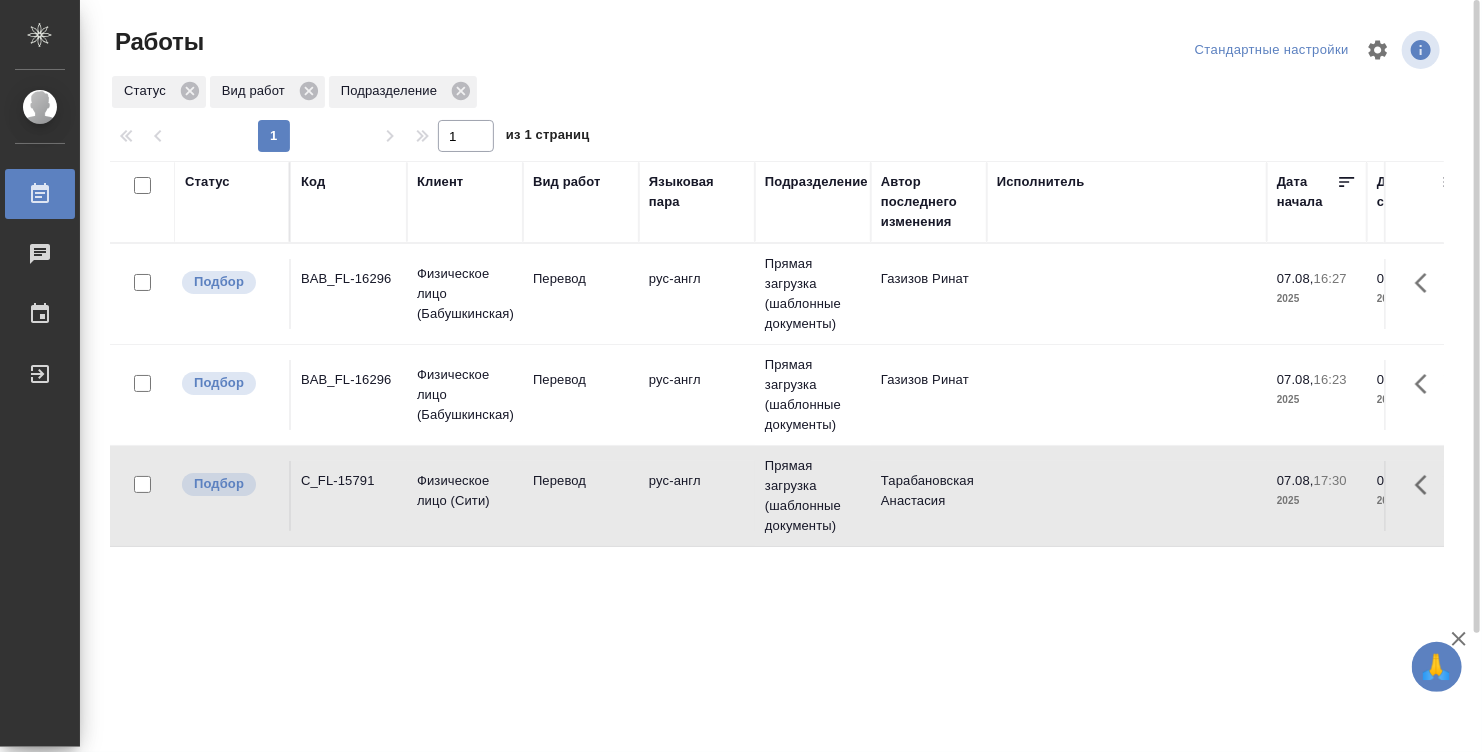 click on "Прямая загрузка (шаблонные документы)" at bounding box center [813, 294] 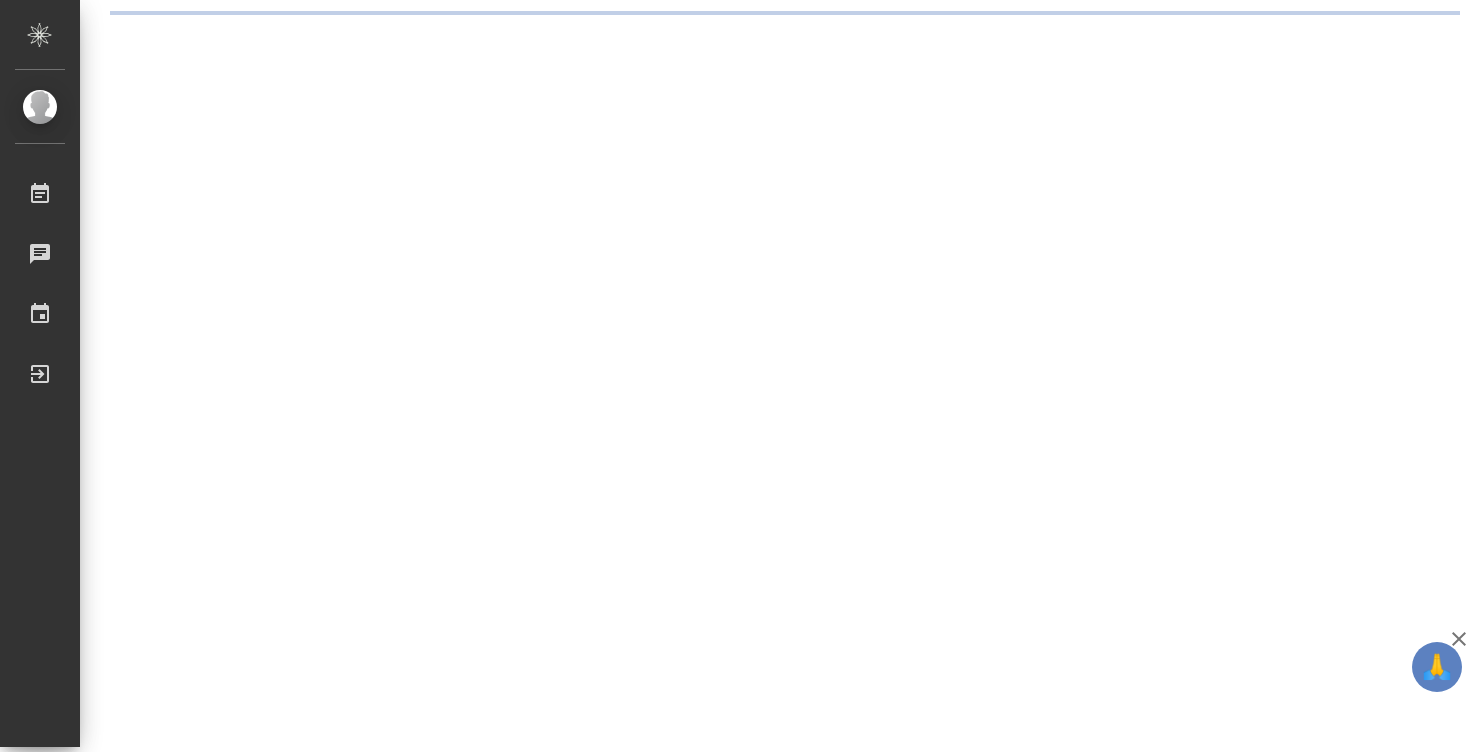 scroll, scrollTop: 0, scrollLeft: 0, axis: both 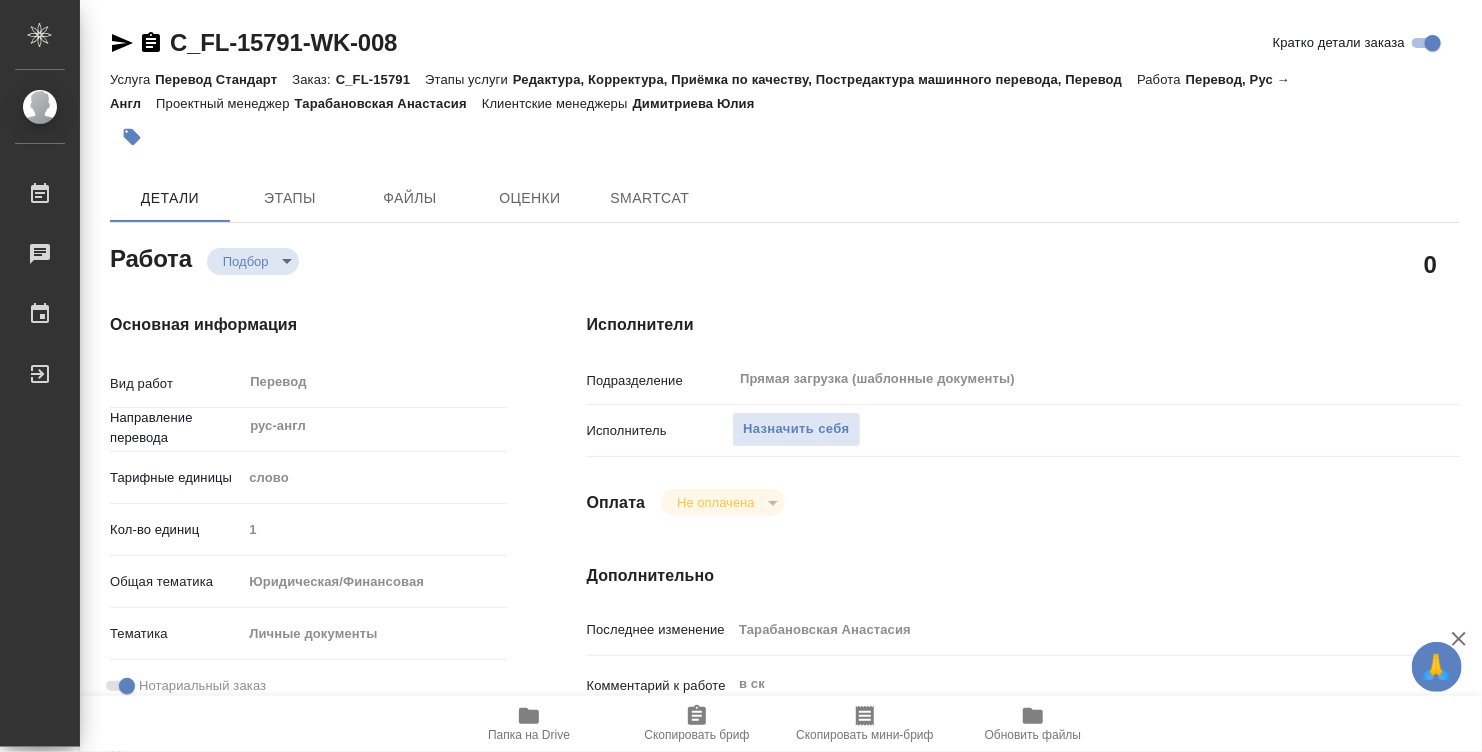 type on "x" 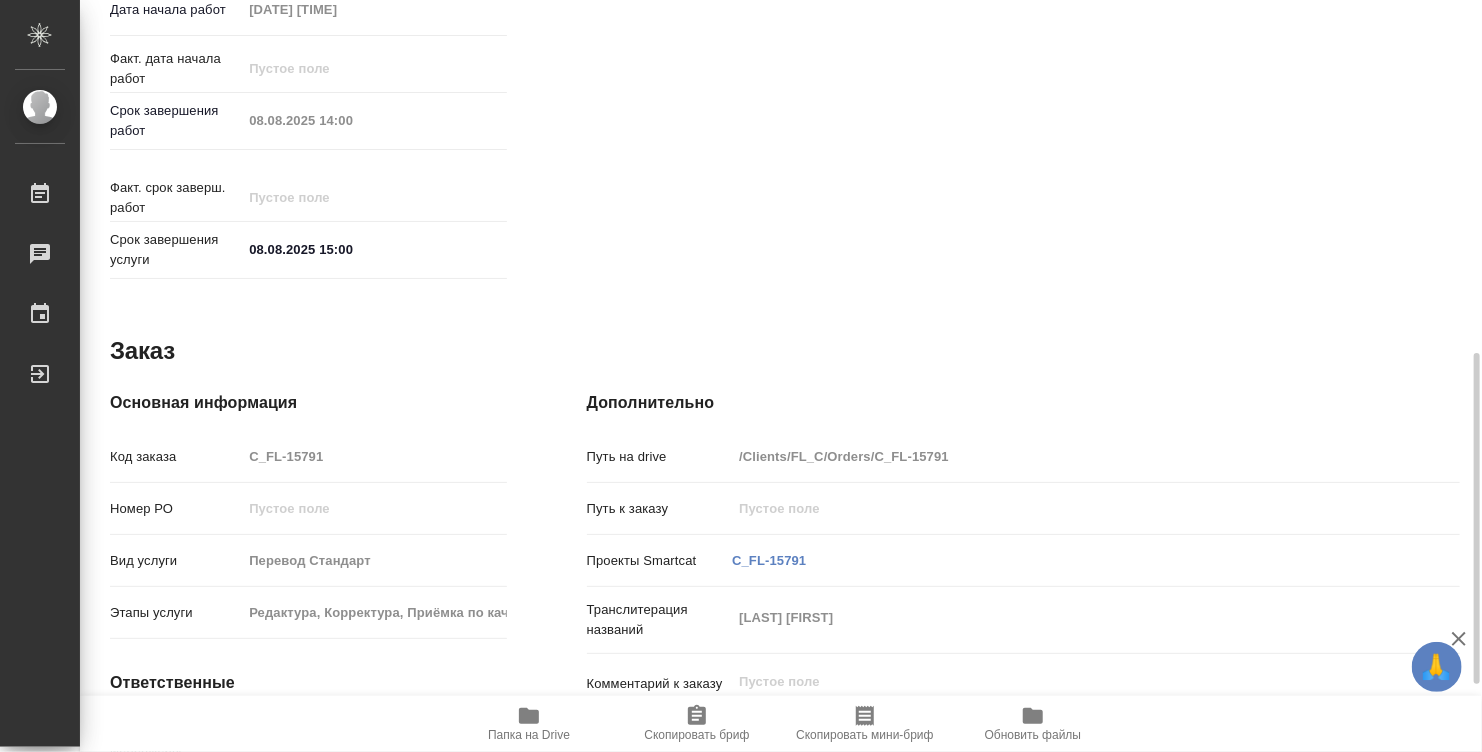 scroll, scrollTop: 954, scrollLeft: 0, axis: vertical 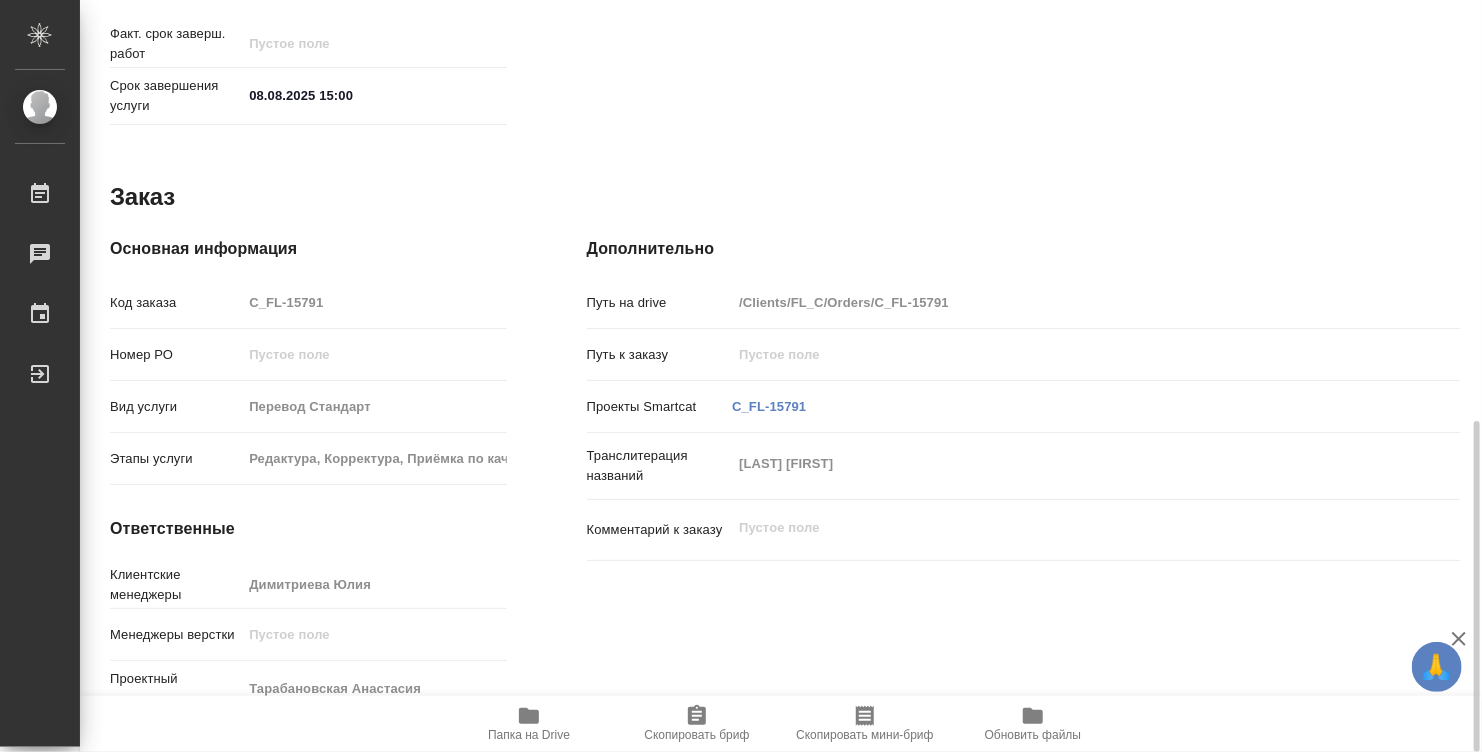 type on "x" 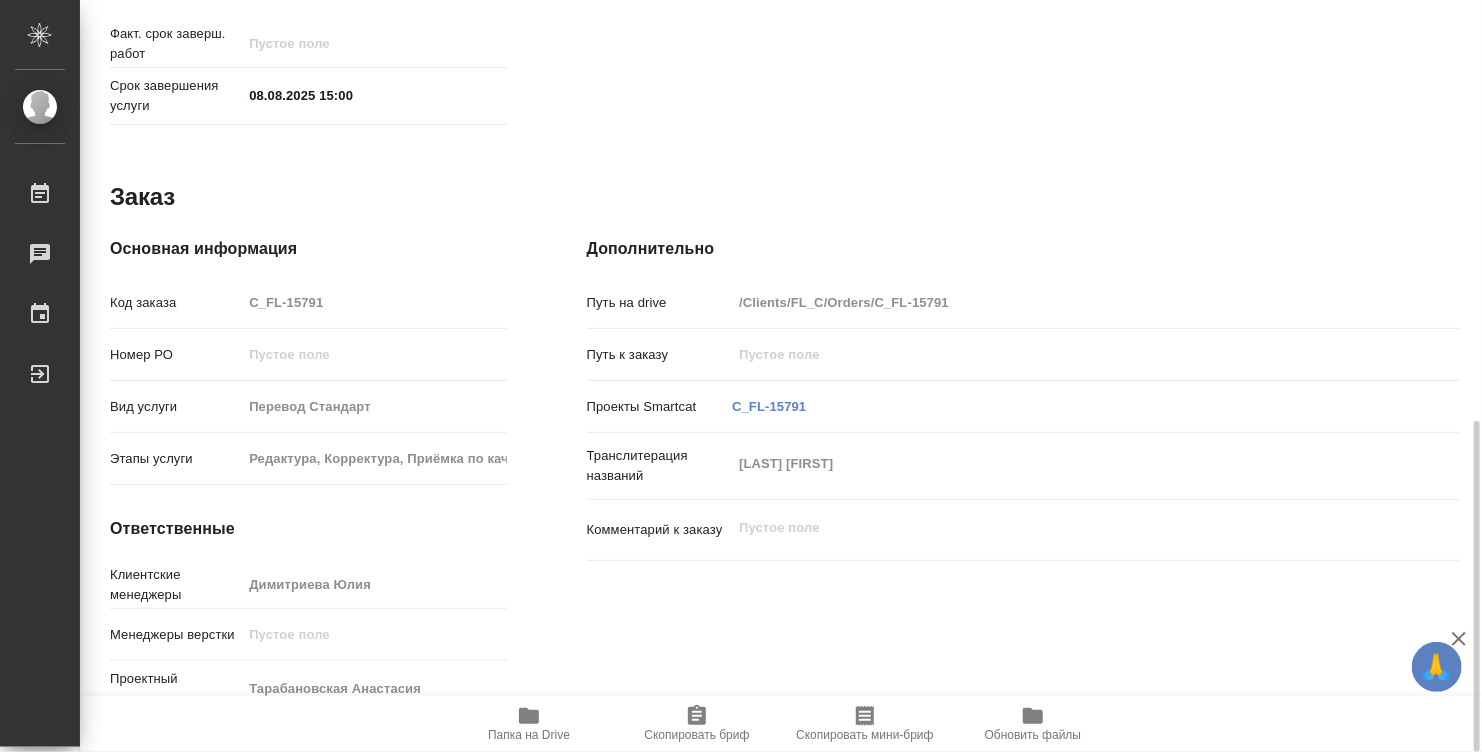 type on "x" 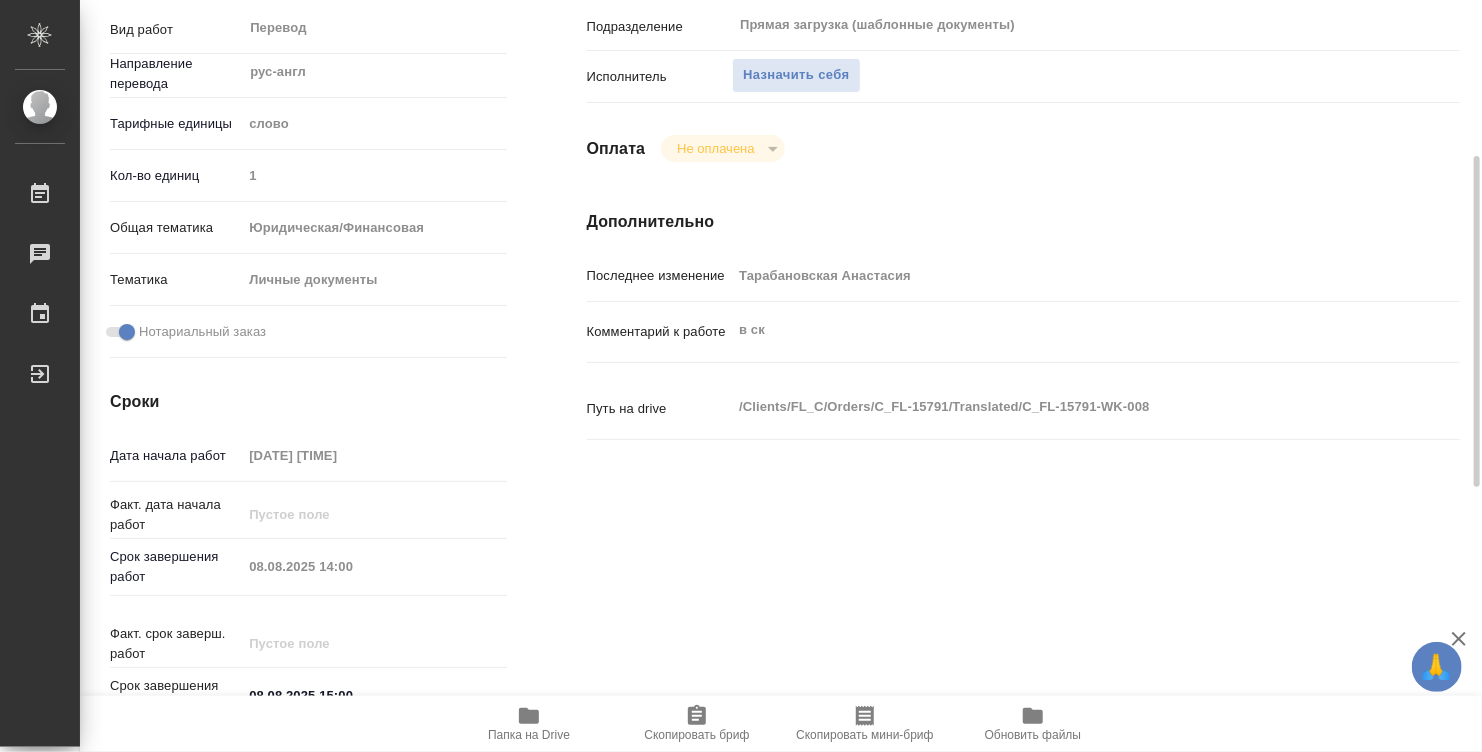 scroll, scrollTop: 254, scrollLeft: 0, axis: vertical 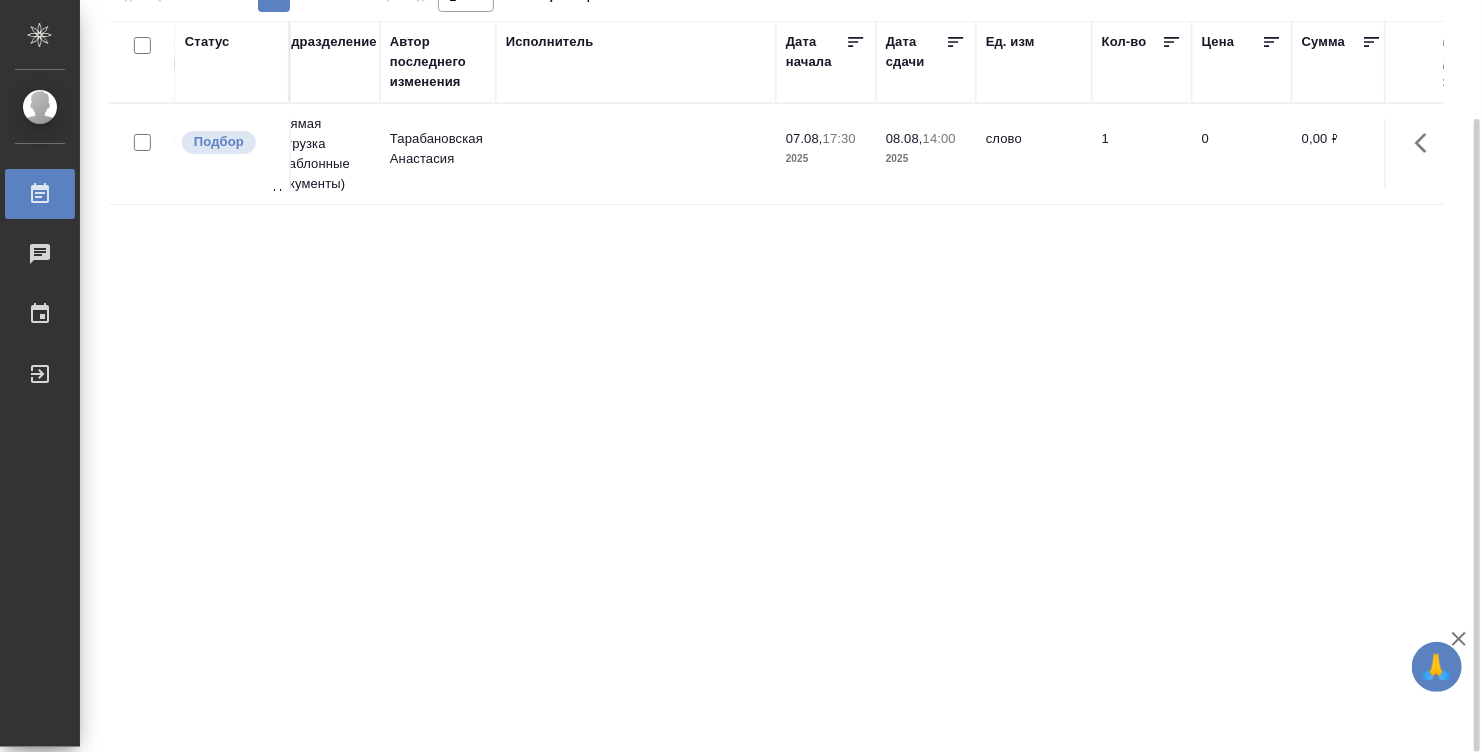 click on "07.08,  17:30 2025" at bounding box center (826, 154) 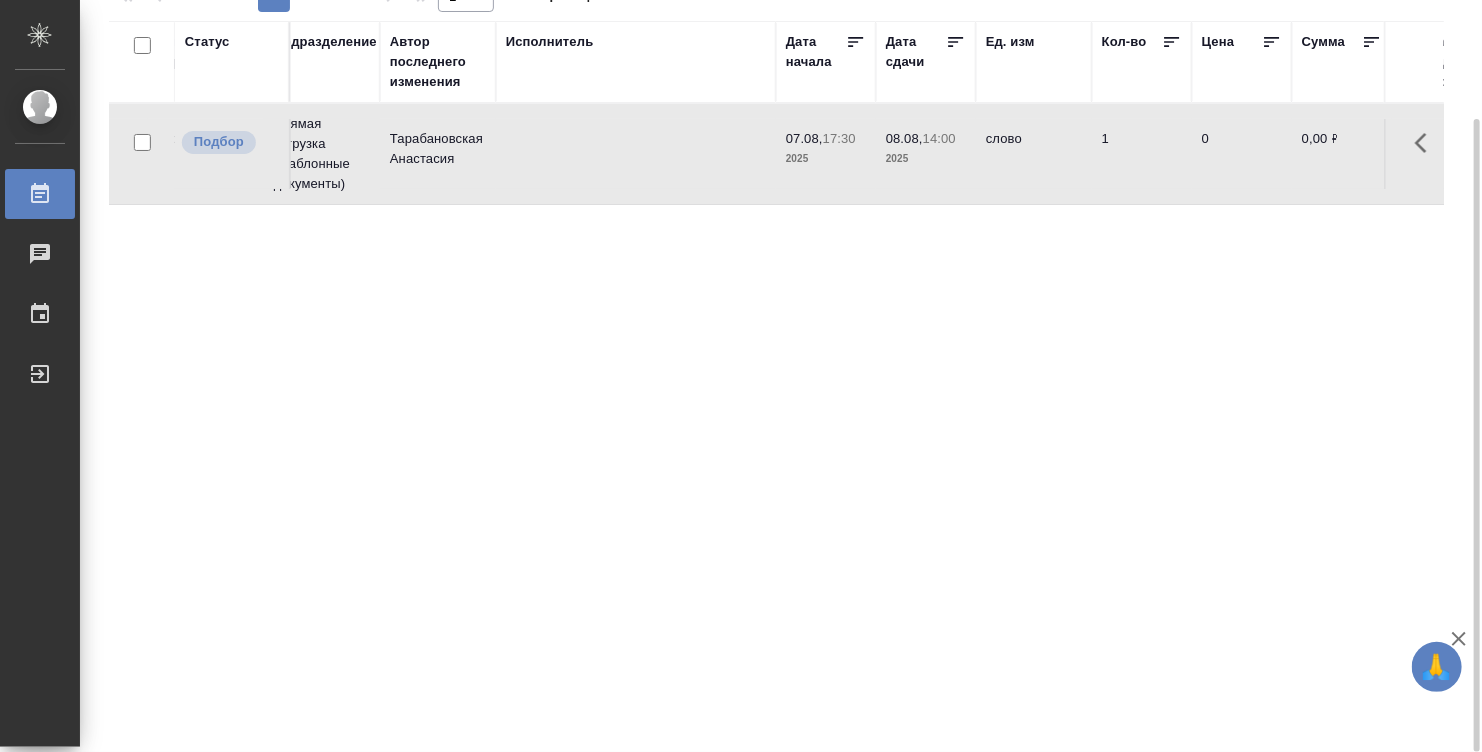 click on "07.08,  17:30 2025" at bounding box center [826, 154] 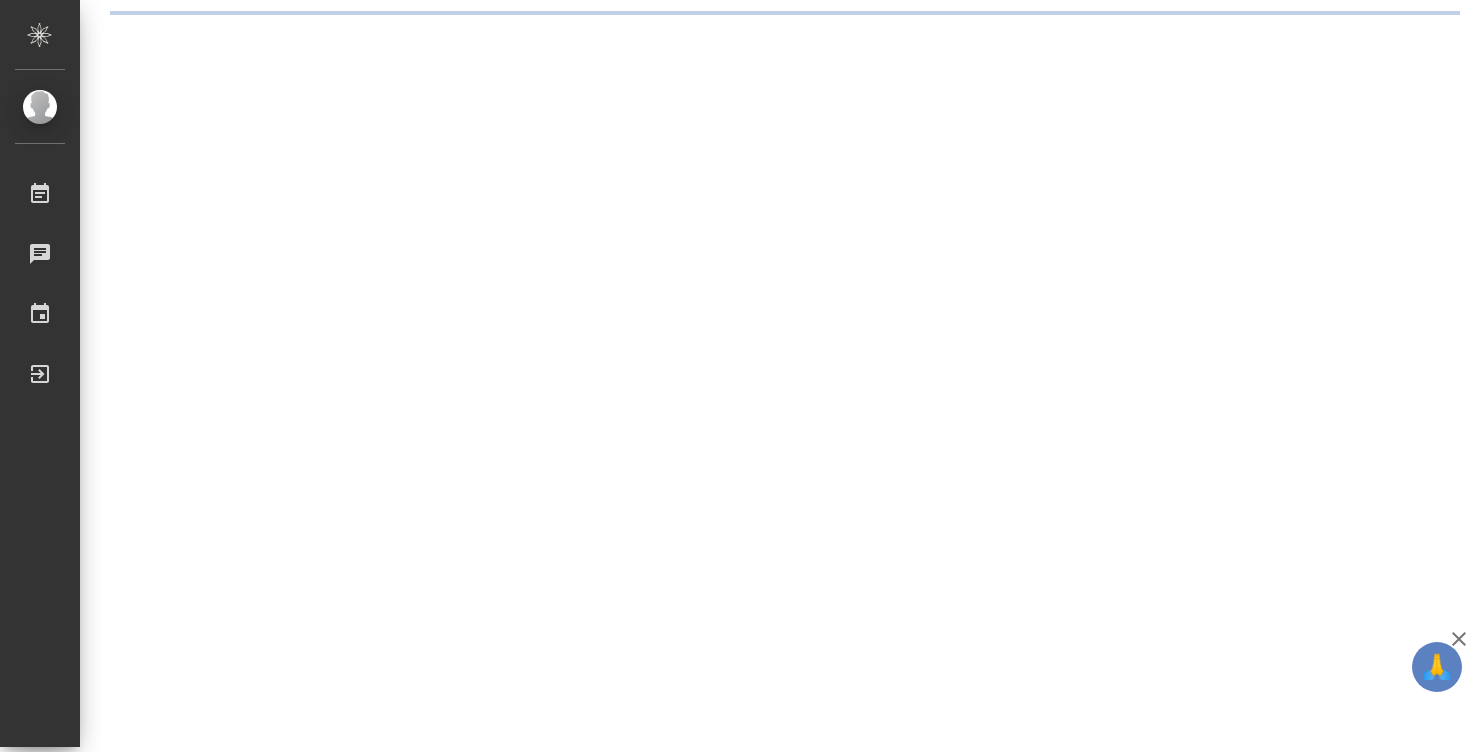 scroll, scrollTop: 0, scrollLeft: 0, axis: both 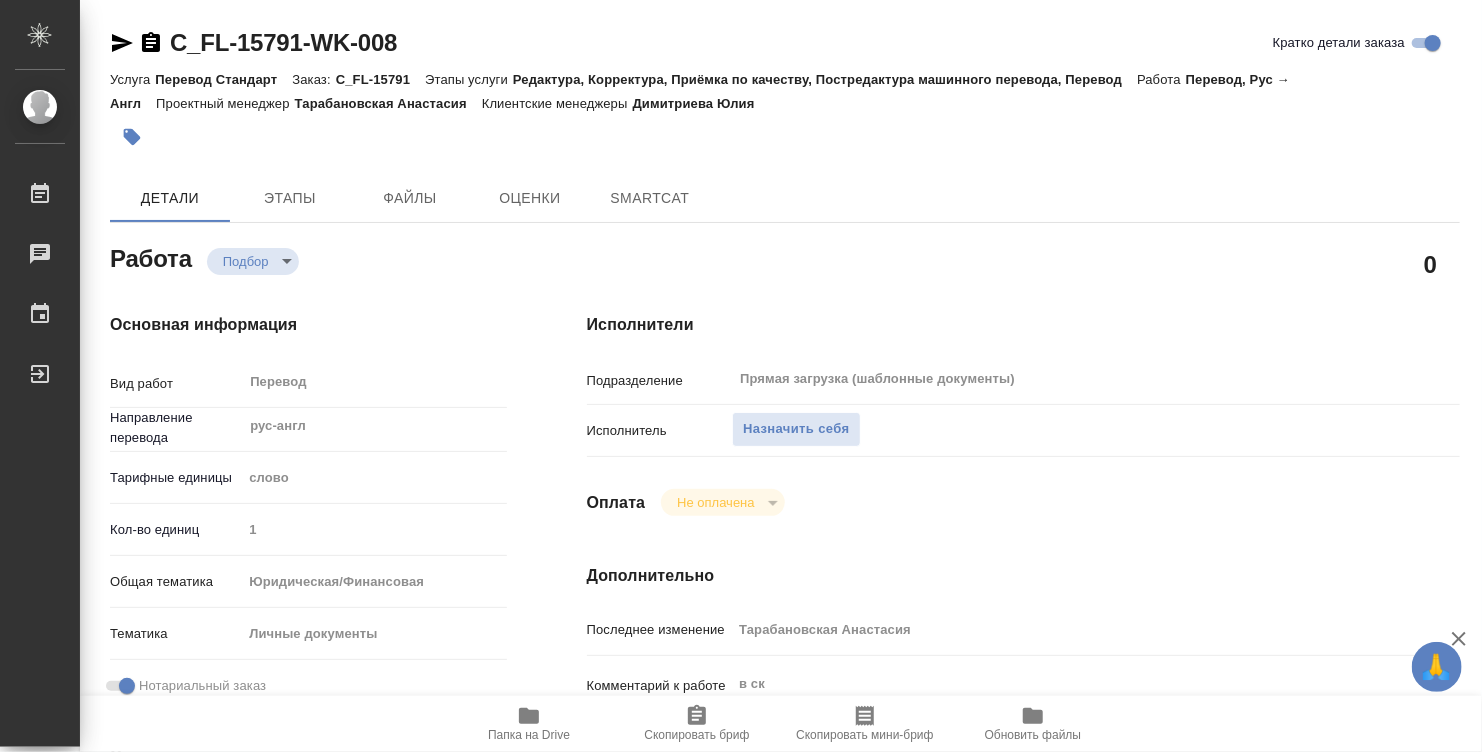 type on "x" 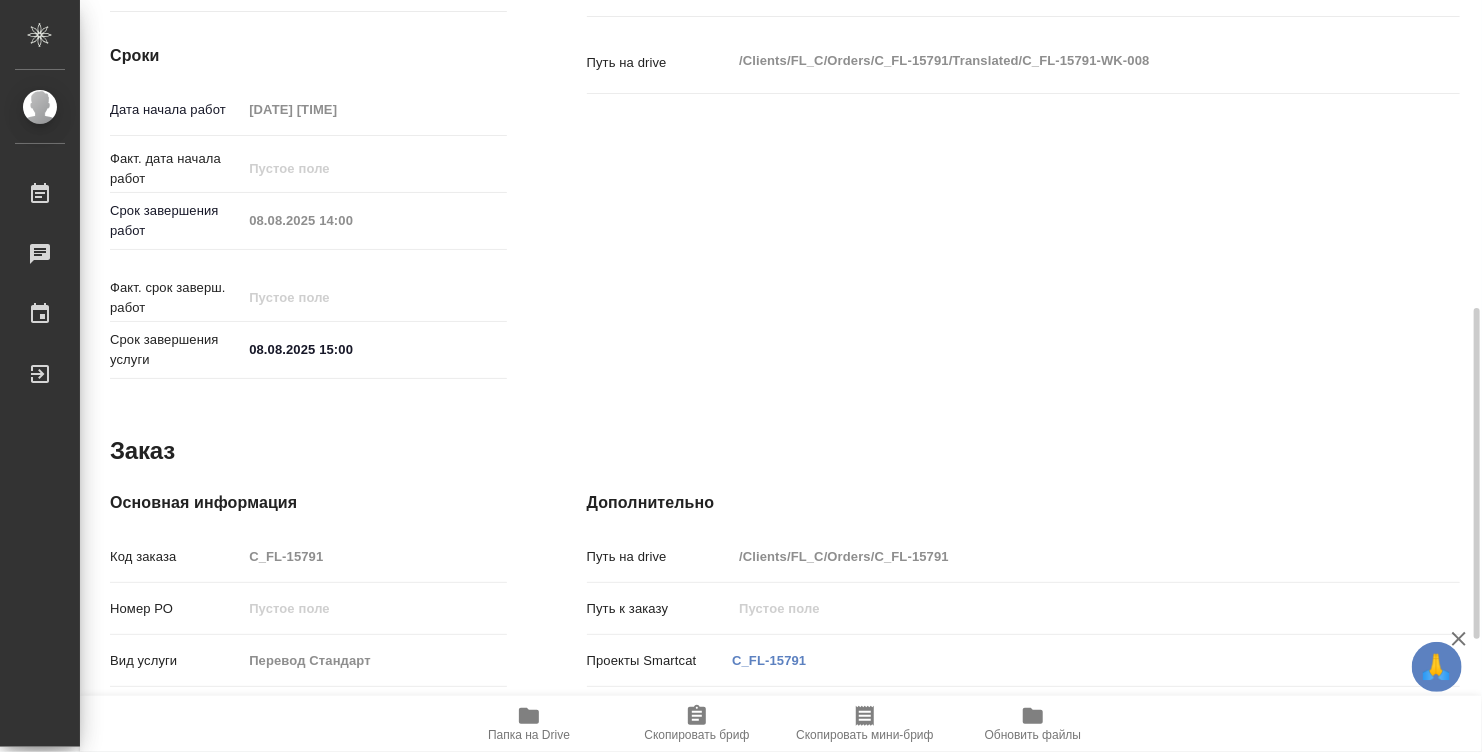 type on "x" 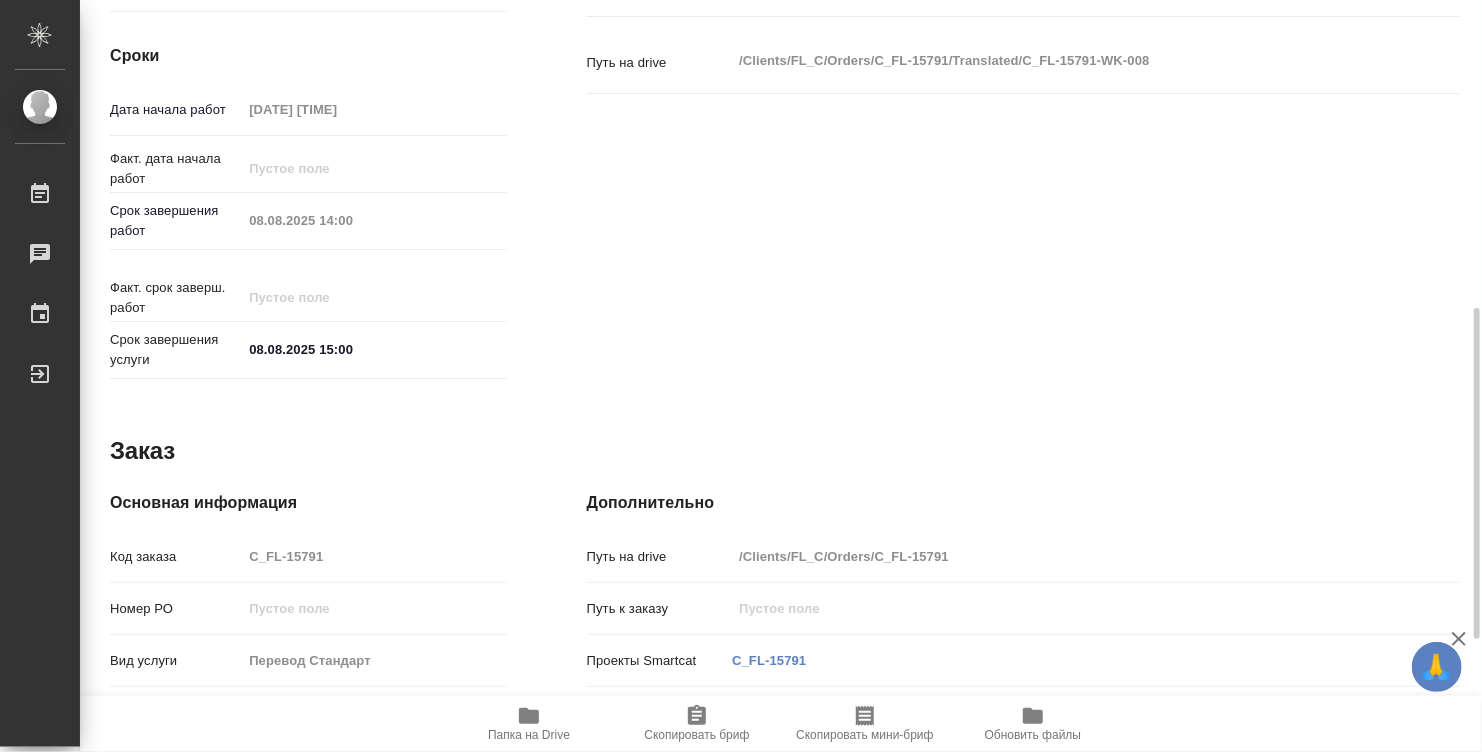 type on "x" 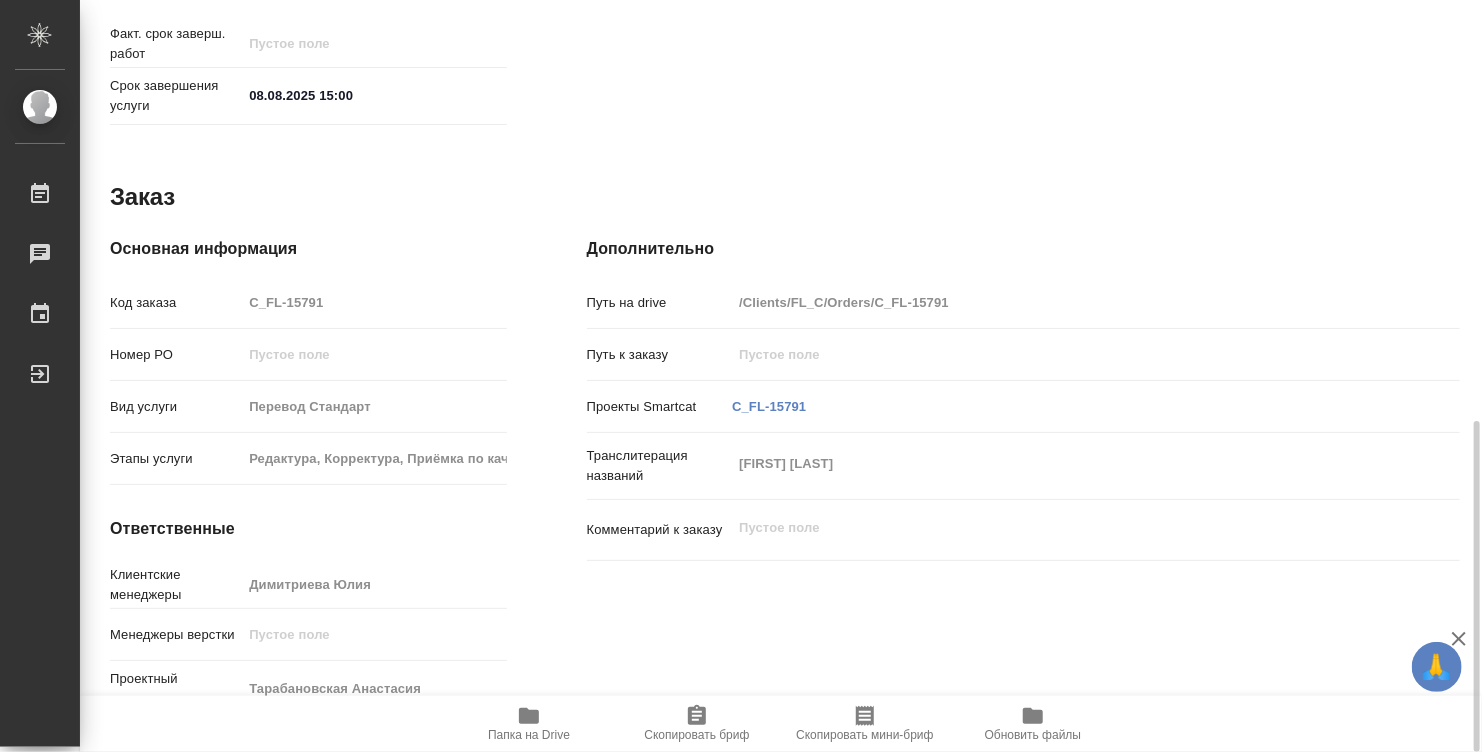 type on "x" 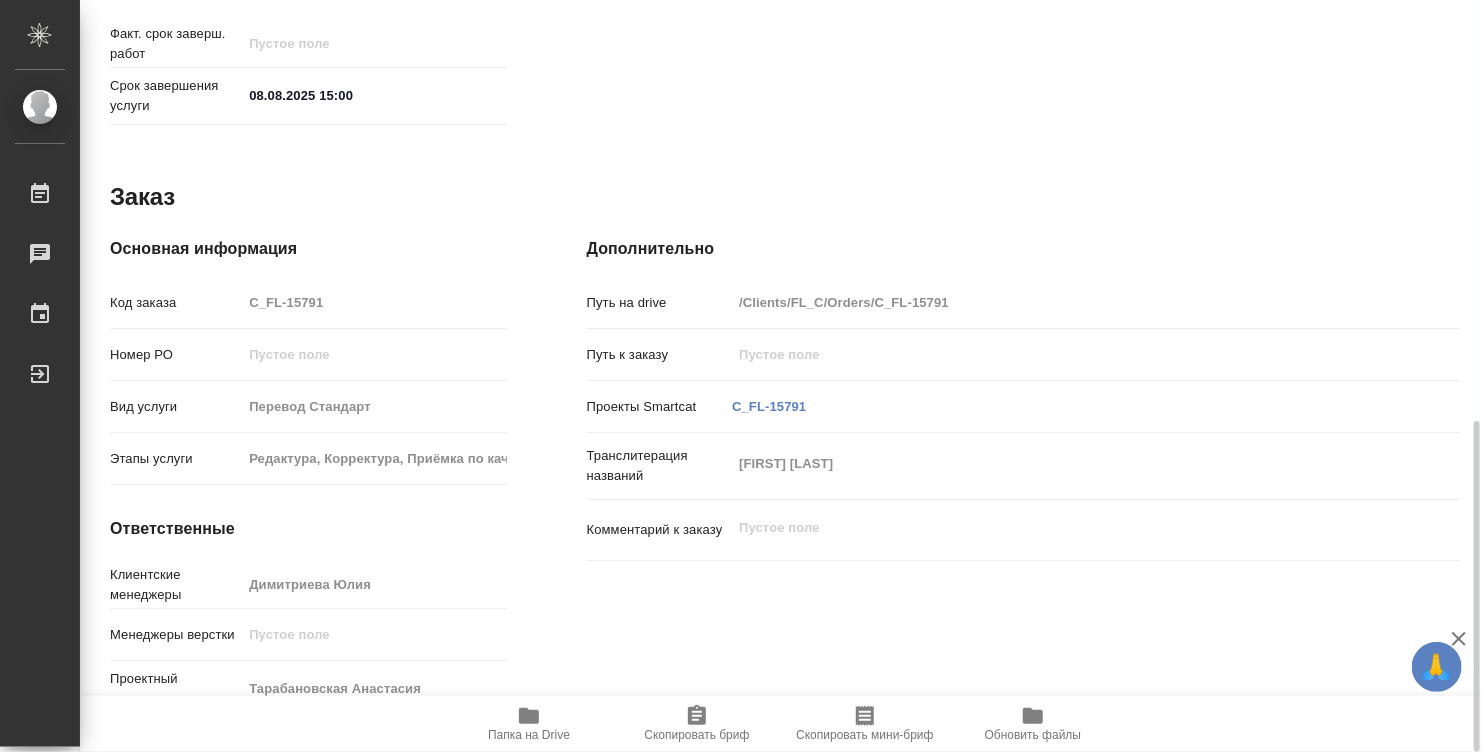type on "x" 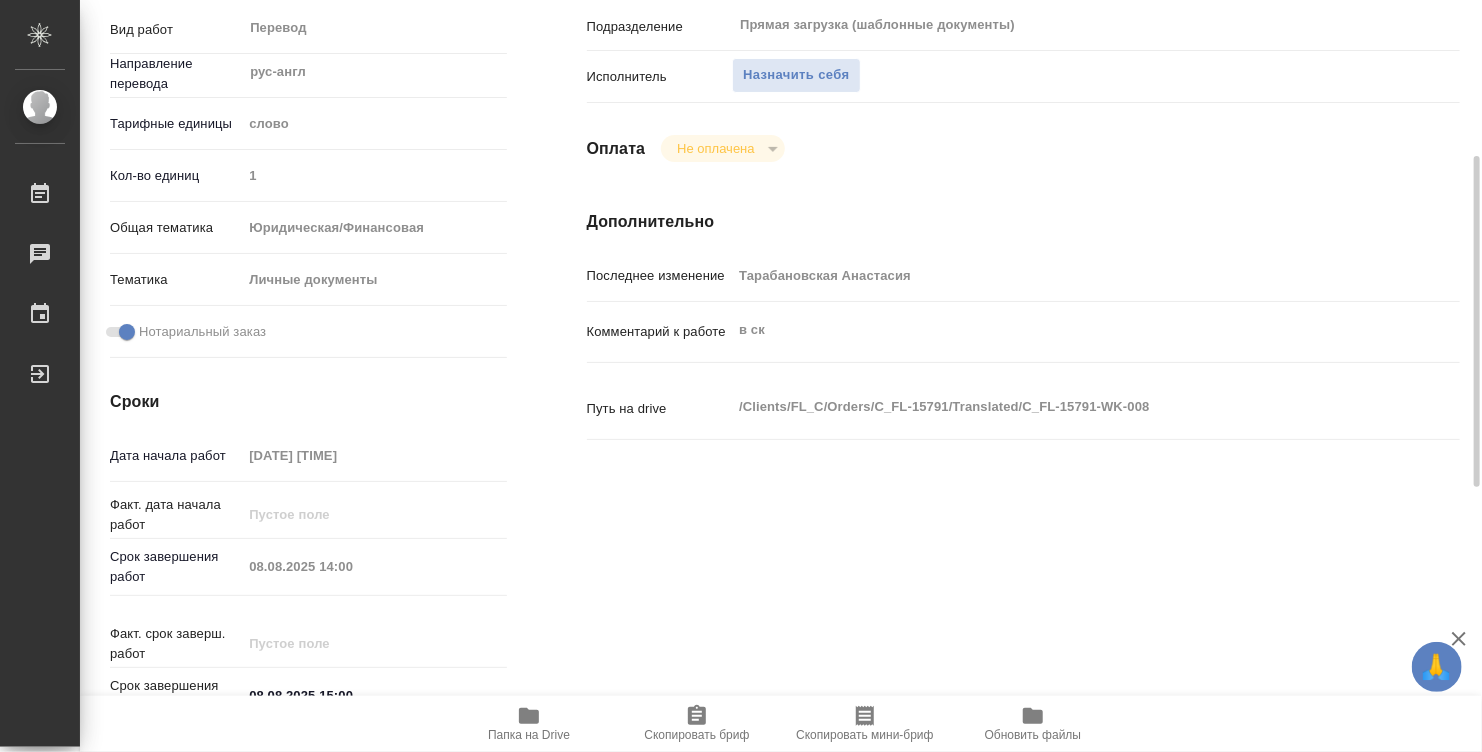 scroll, scrollTop: 0, scrollLeft: 0, axis: both 